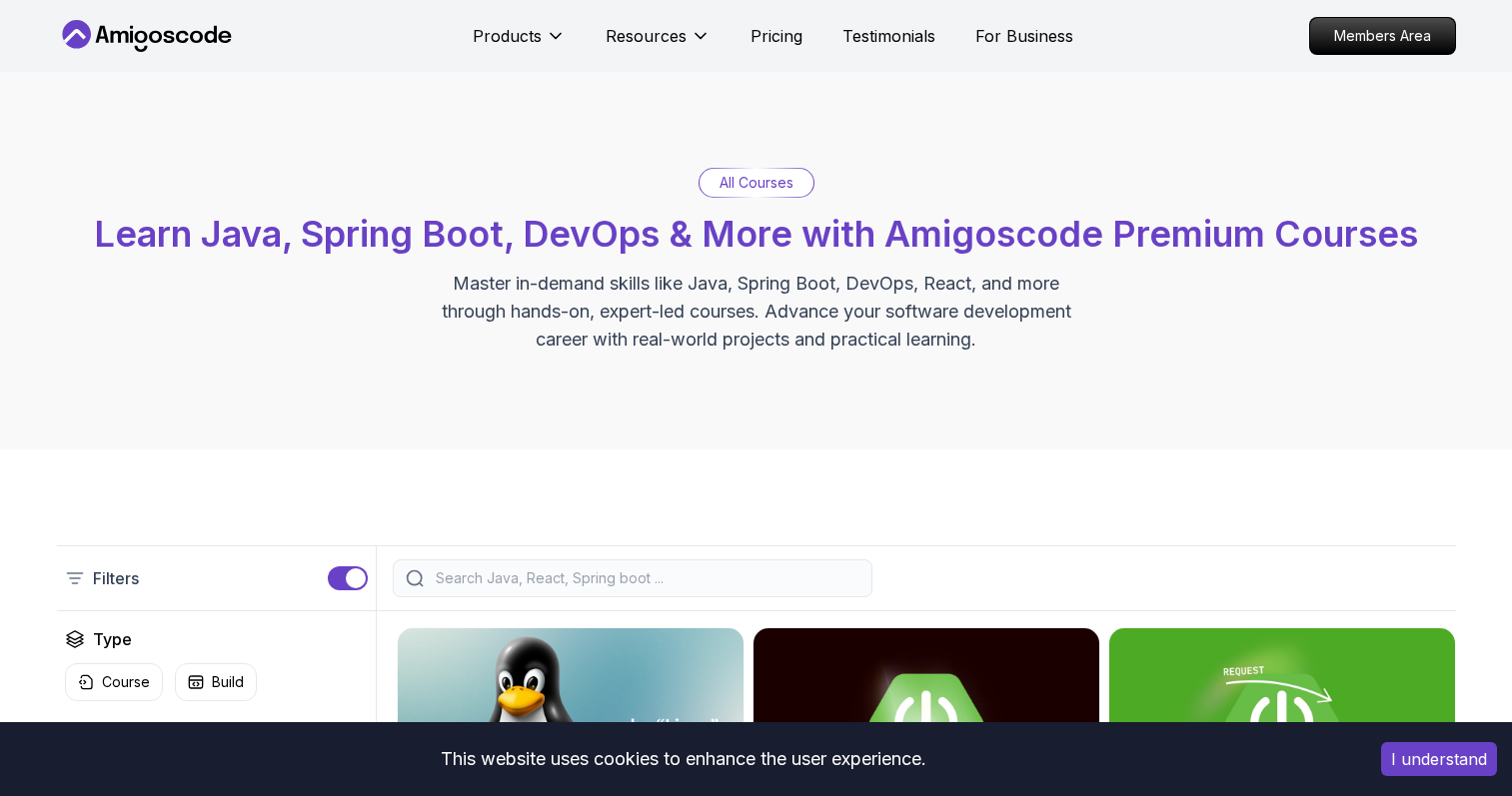 scroll, scrollTop: 0, scrollLeft: 0, axis: both 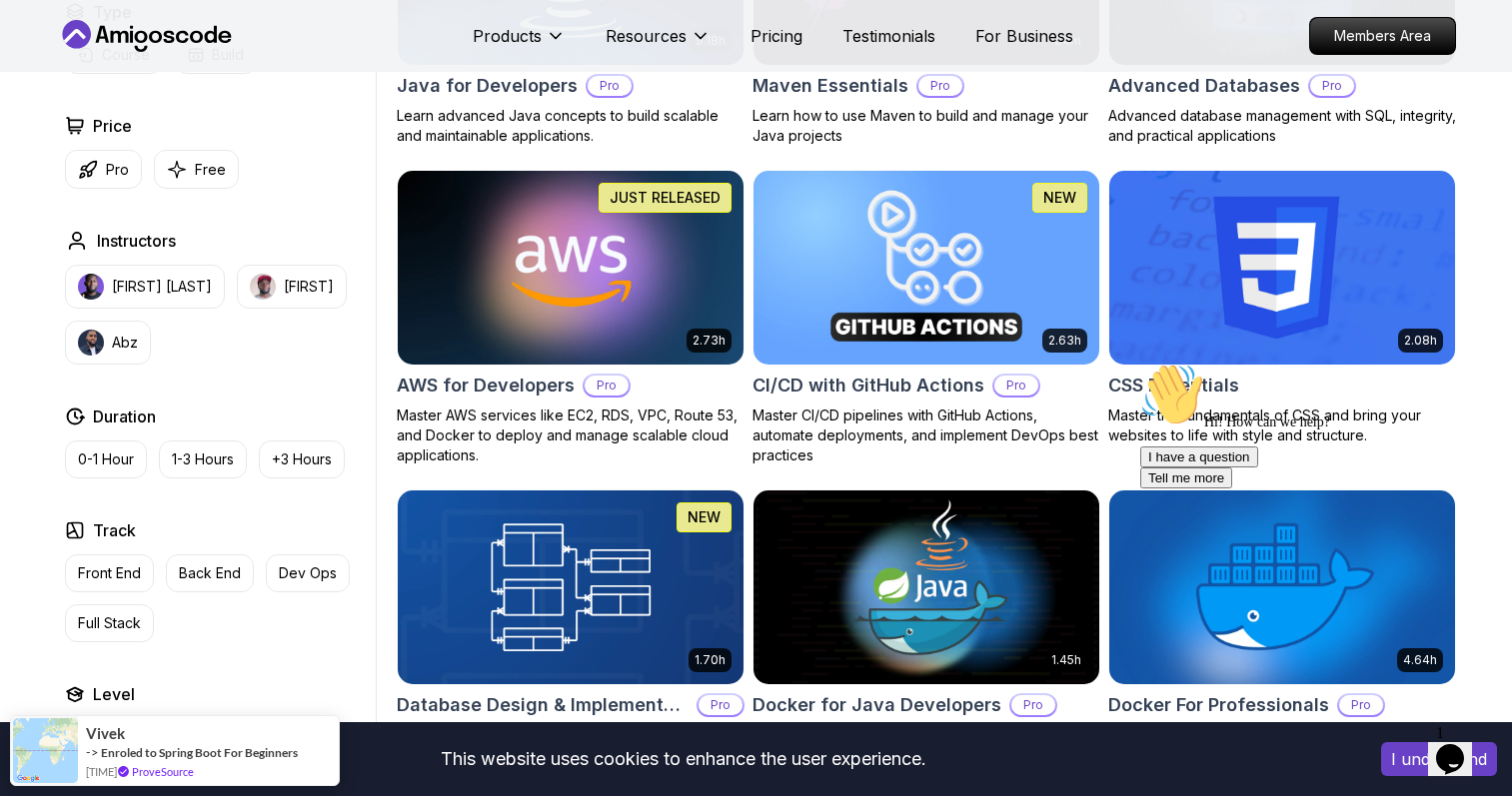 click at bounding box center (926, 268) 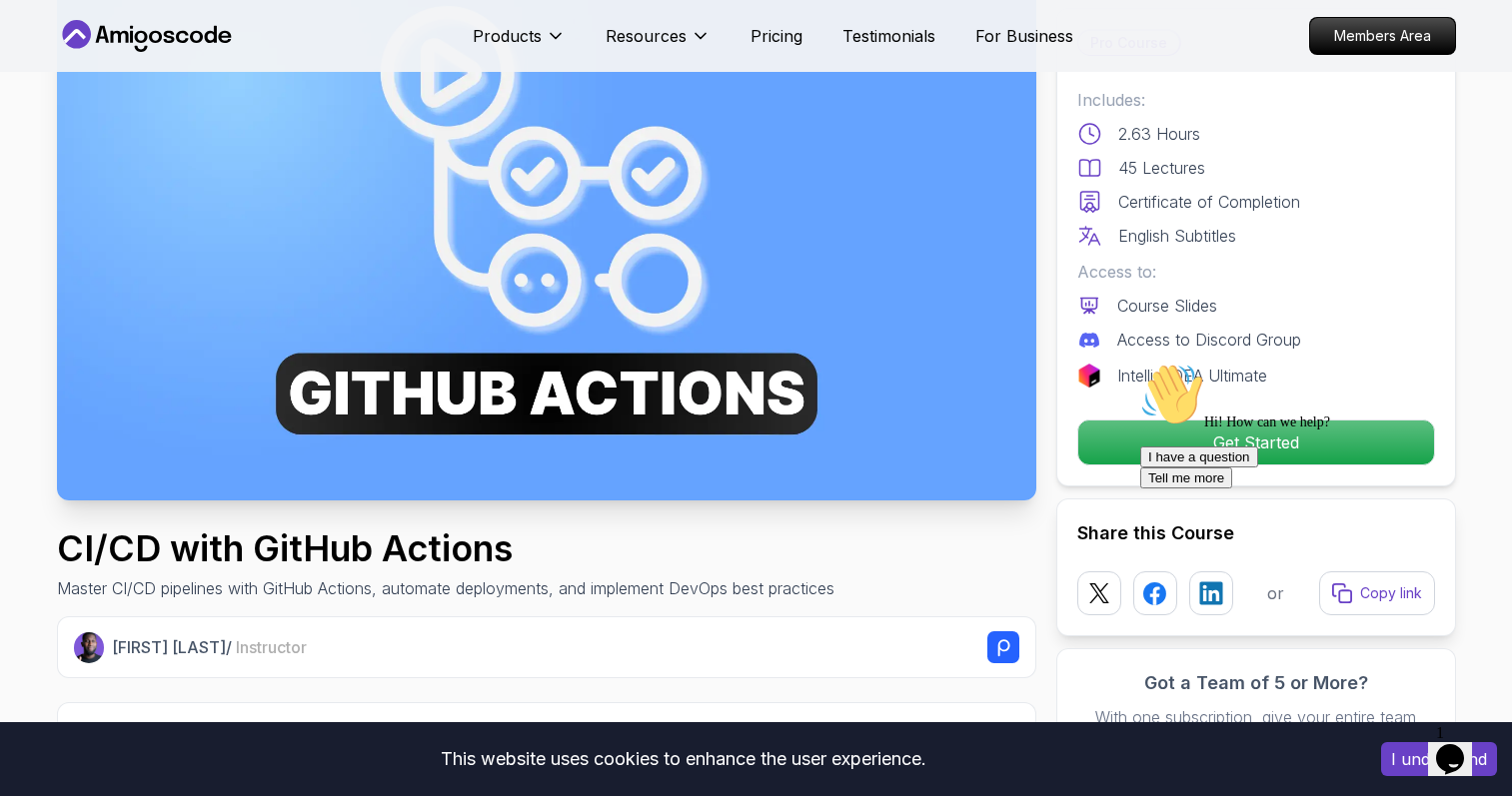 scroll, scrollTop: 176, scrollLeft: 0, axis: vertical 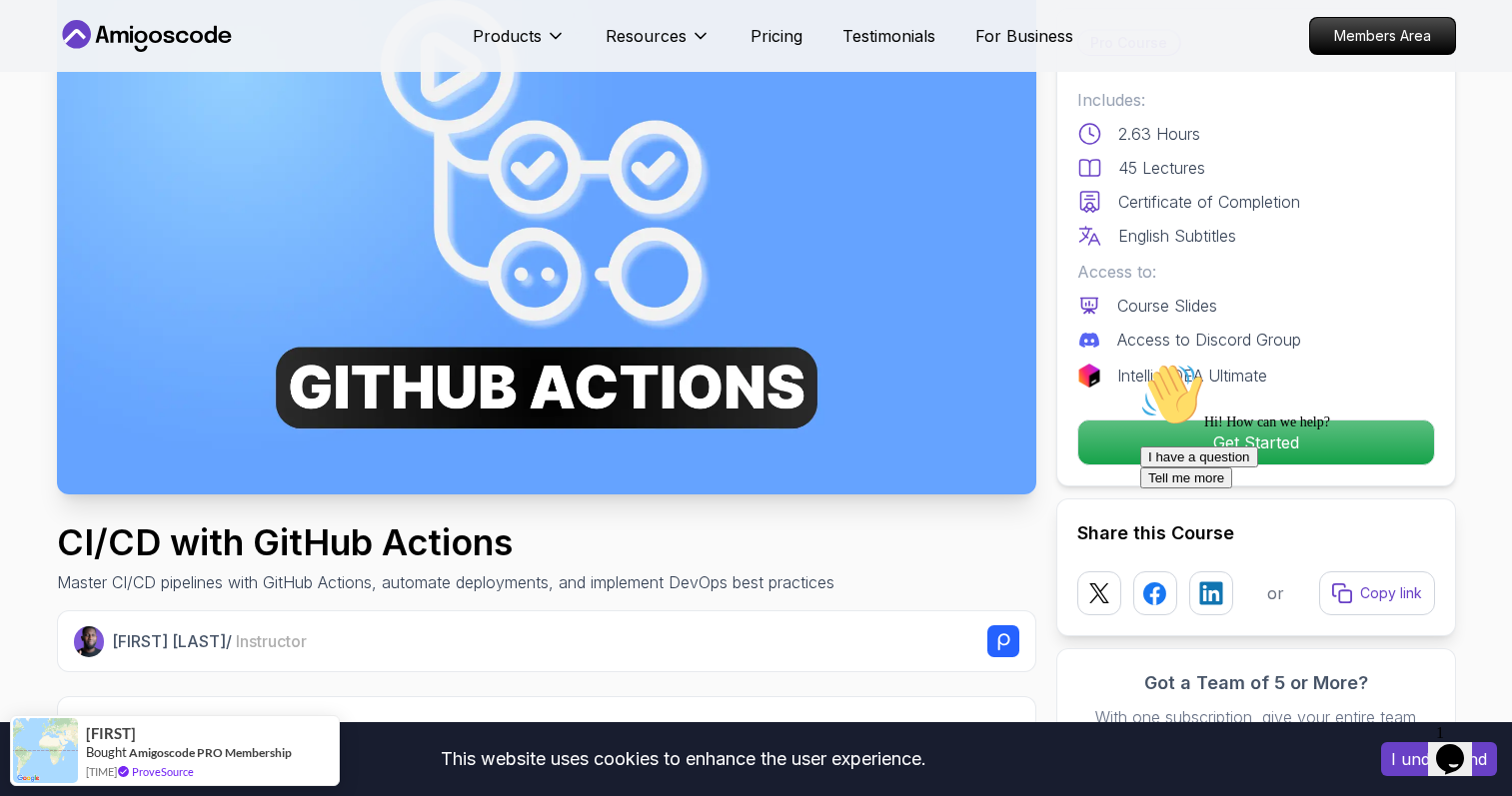 click on "Hi! How can we help? I have a question Tell me more" at bounding box center (1320, 425) 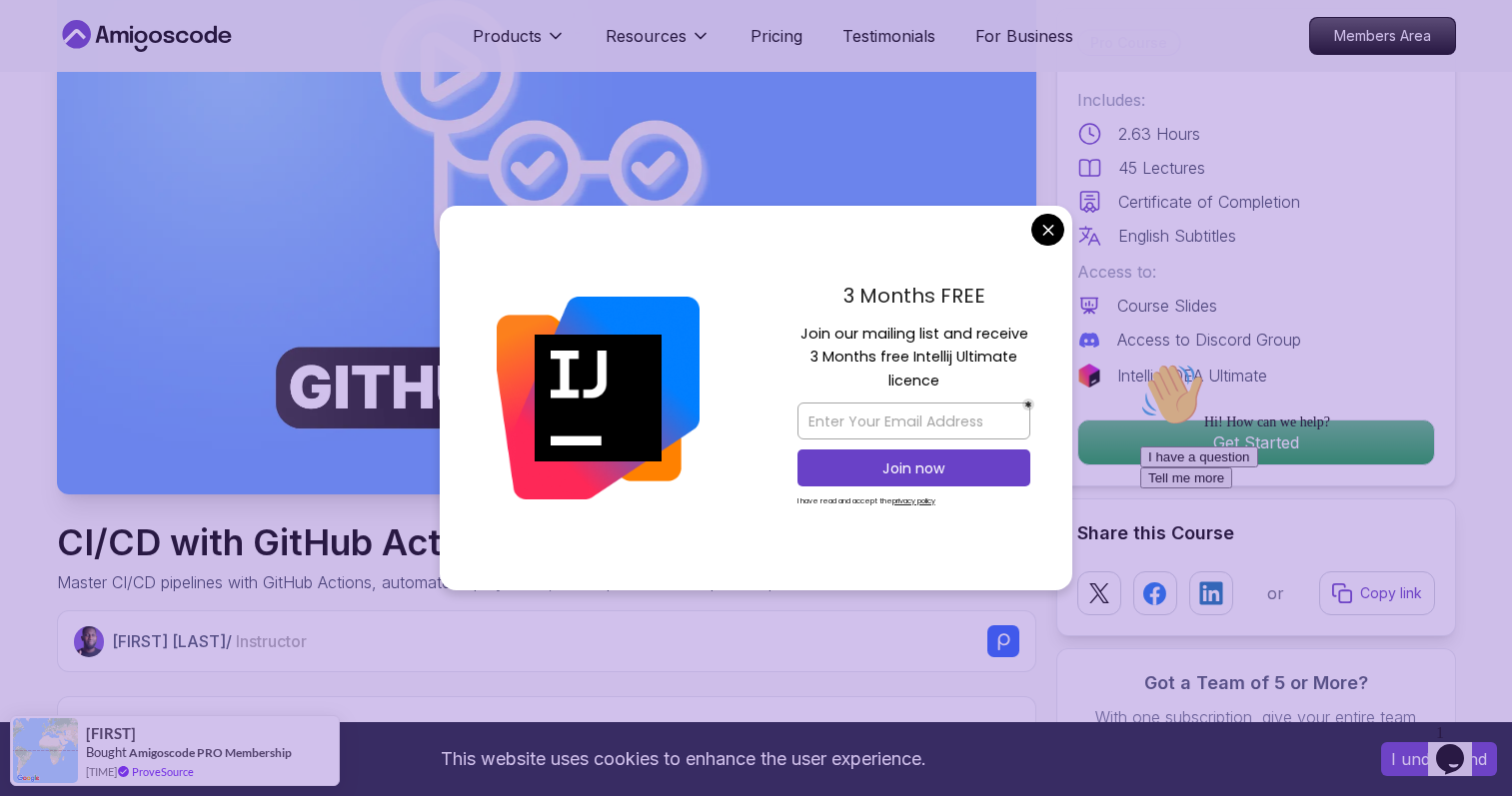 click on "Hi! How can we help? I have a question Tell me more" at bounding box center (1320, 425) 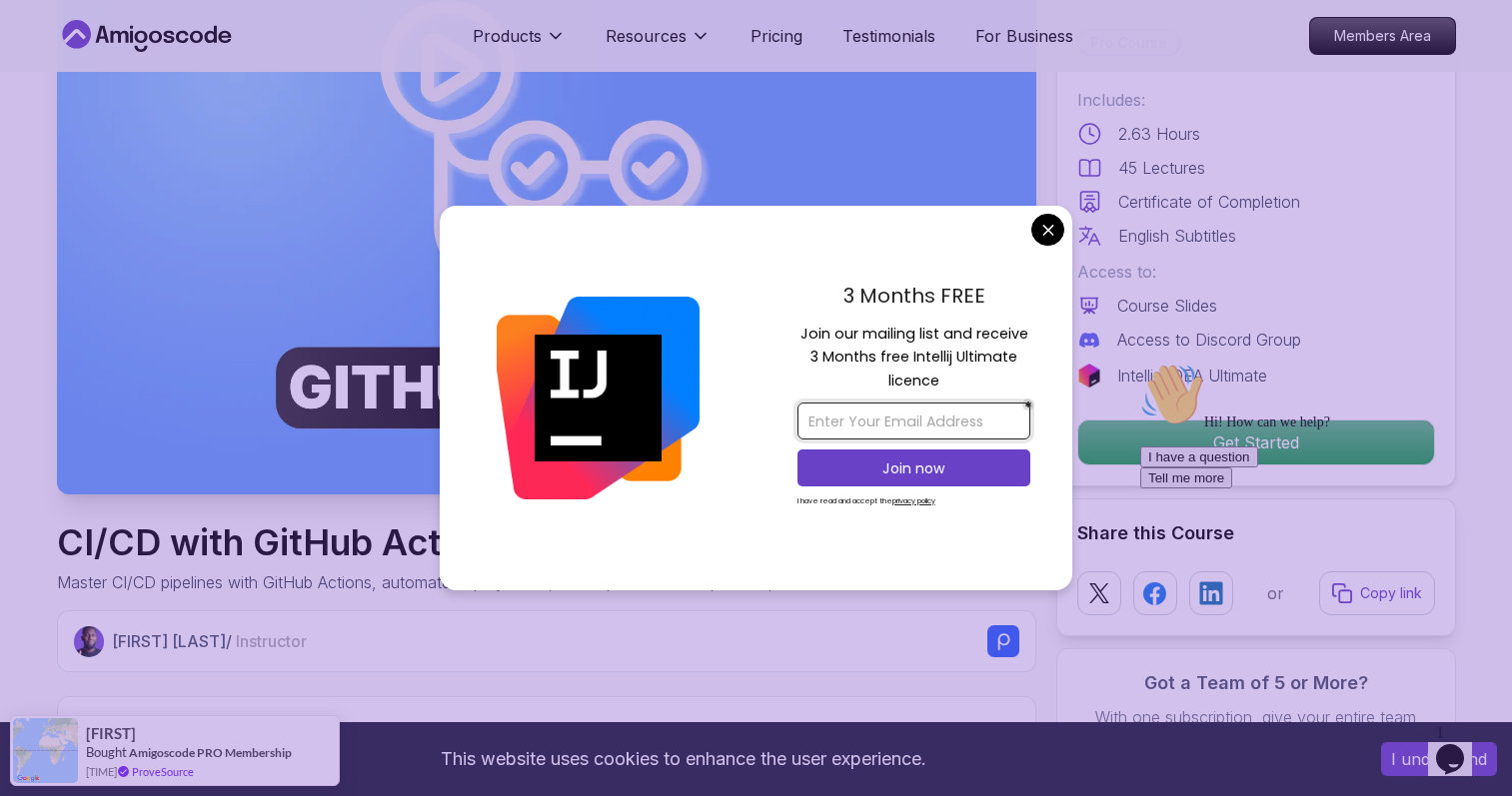 click at bounding box center [913, 420] 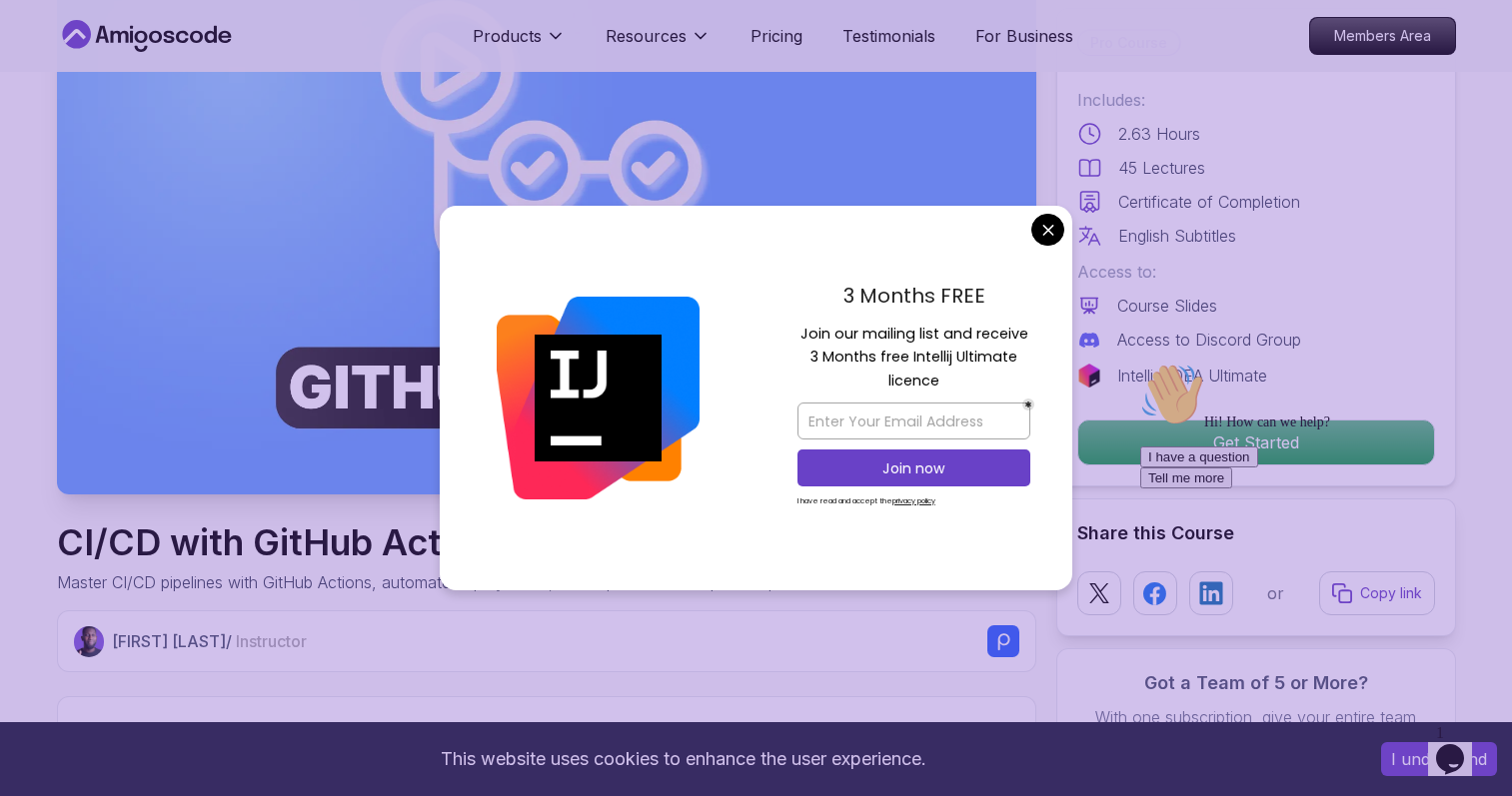click on "3 Months FREE" at bounding box center [913, 296] 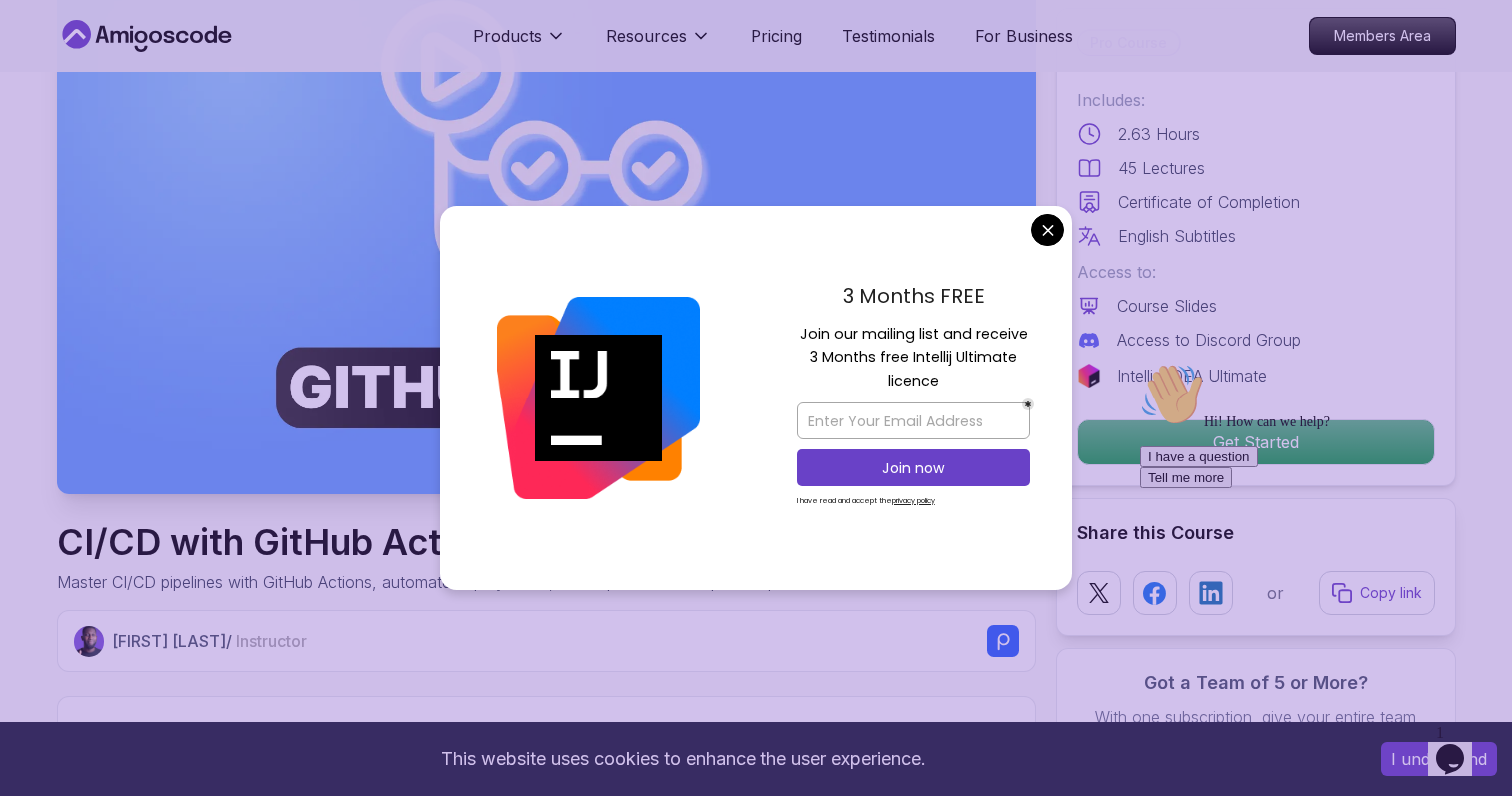 scroll, scrollTop: 185, scrollLeft: 0, axis: vertical 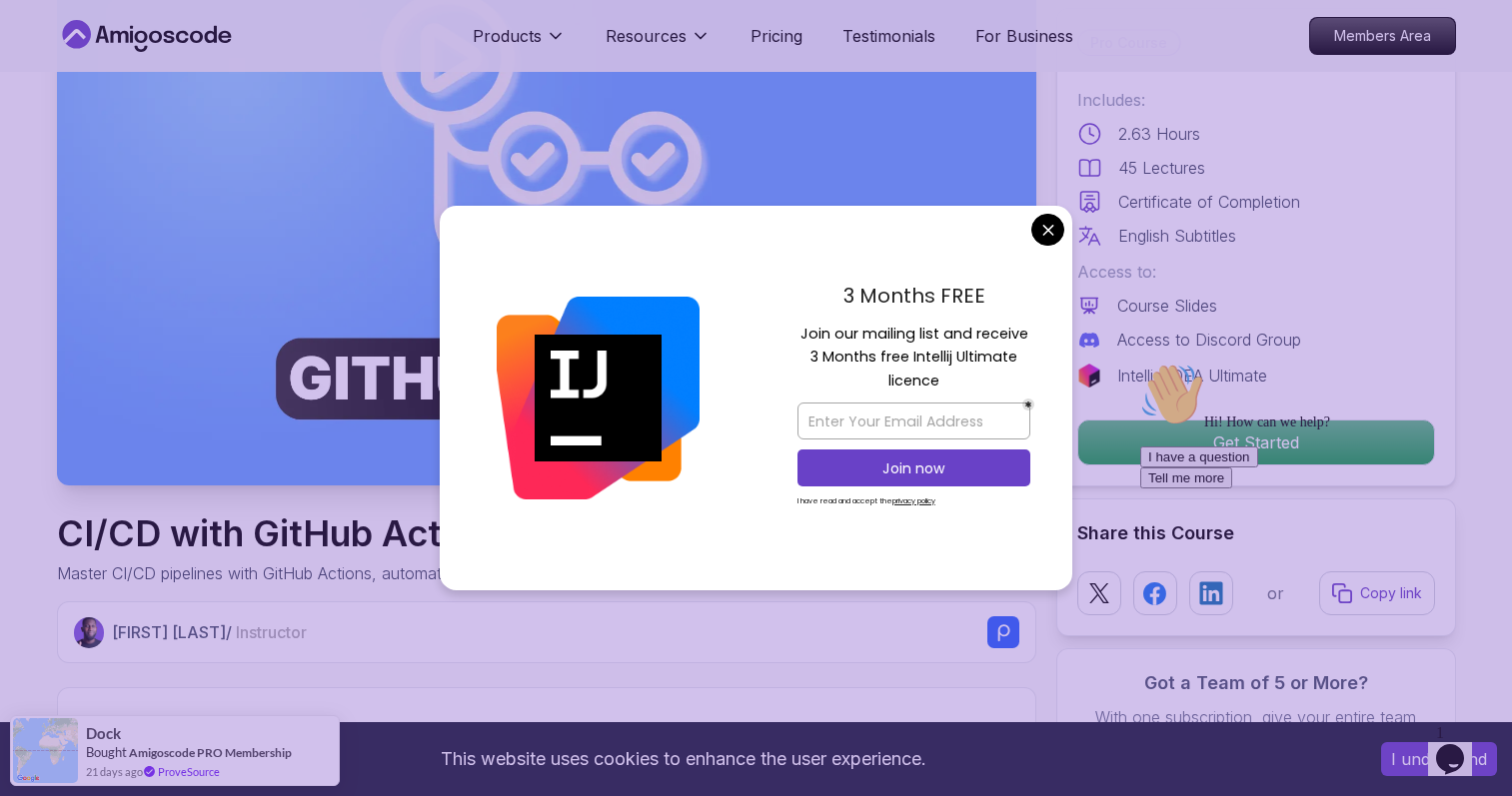 click on "This website uses cookies to enhance the user experience. I understand Products Resources Pricing Testimonials For Business Members Area Products Resources Pricing Testimonials For Business Members Area CI/CD with GitHub Actions Master CI/CD pipelines with GitHub Actions, automate deployments, and implement DevOps best practices Mama Samba Braima Djalo  /   Instructor Pro Course Includes: [TIME] [COUNT] Lectures Certificate of Completion English Subtitles Access to: Course Slides Access to Discord Group IntelliJ IDEA Ultimate Get Started Share this Course or Copy link Got a Team of 5 or More? With one subscription, give your entire team access to all courses and features.  /" at bounding box center [756, 4131] 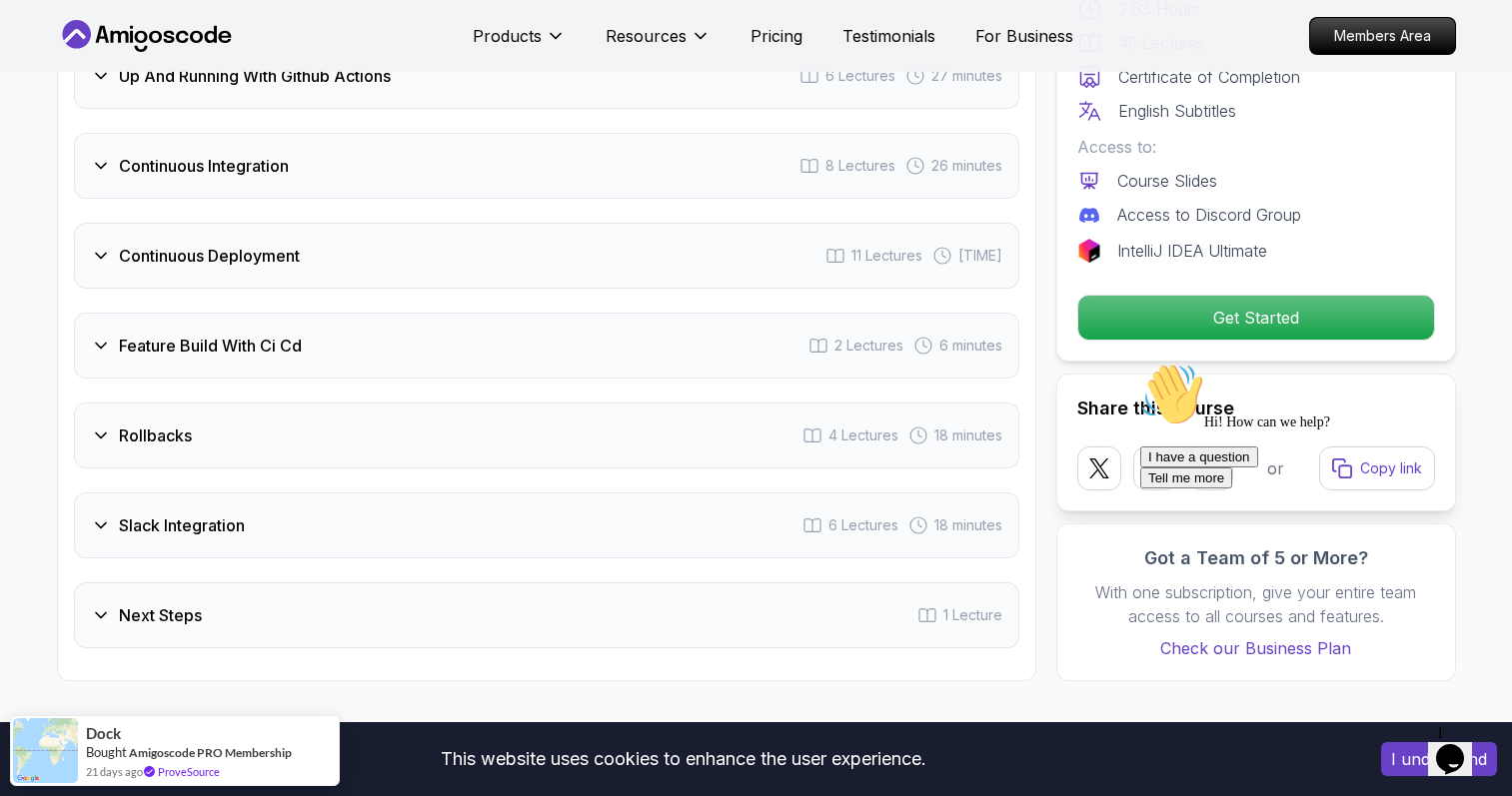 scroll, scrollTop: 3854, scrollLeft: 0, axis: vertical 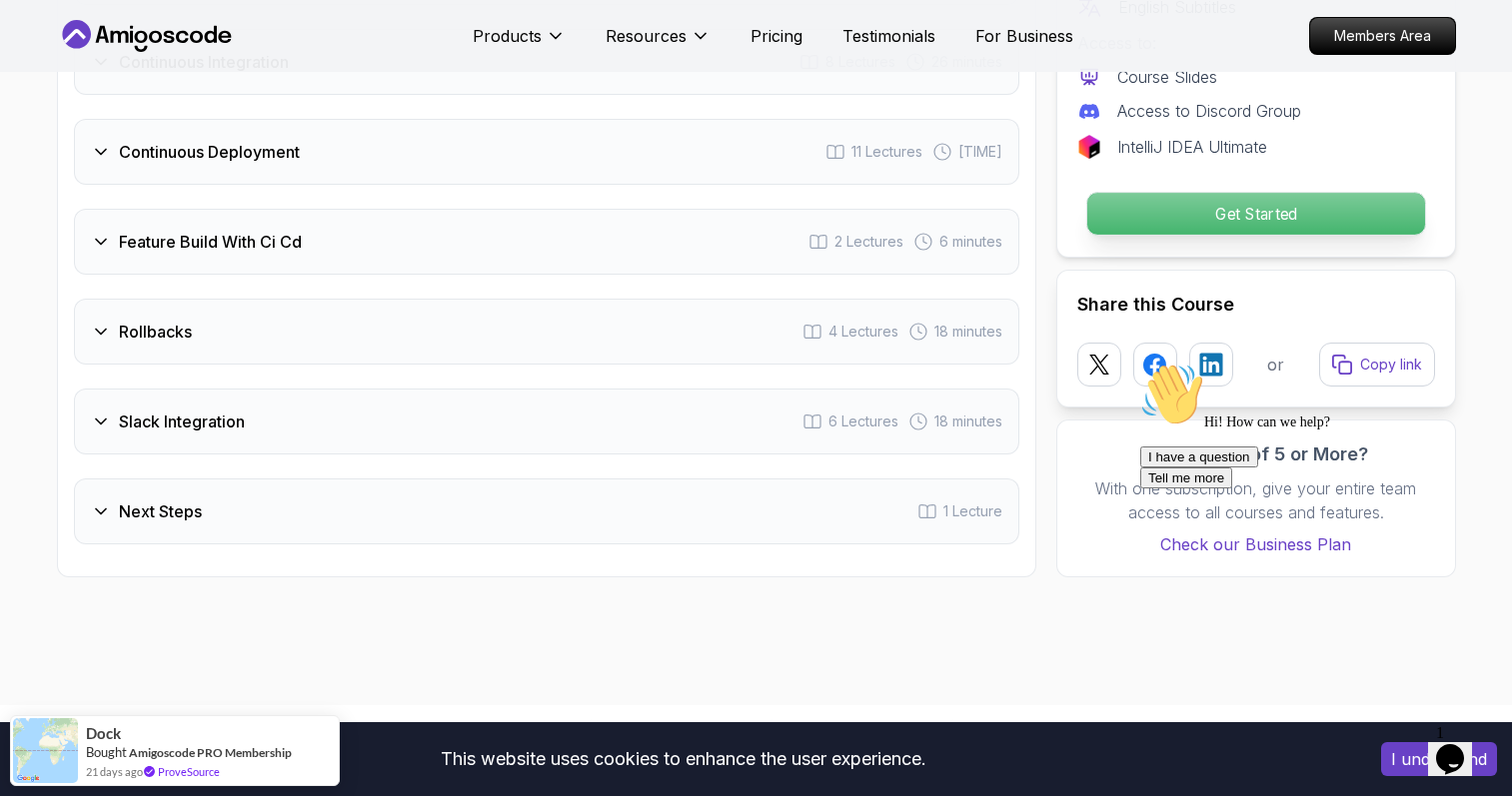 click on "Get Started" at bounding box center [1255, 214] 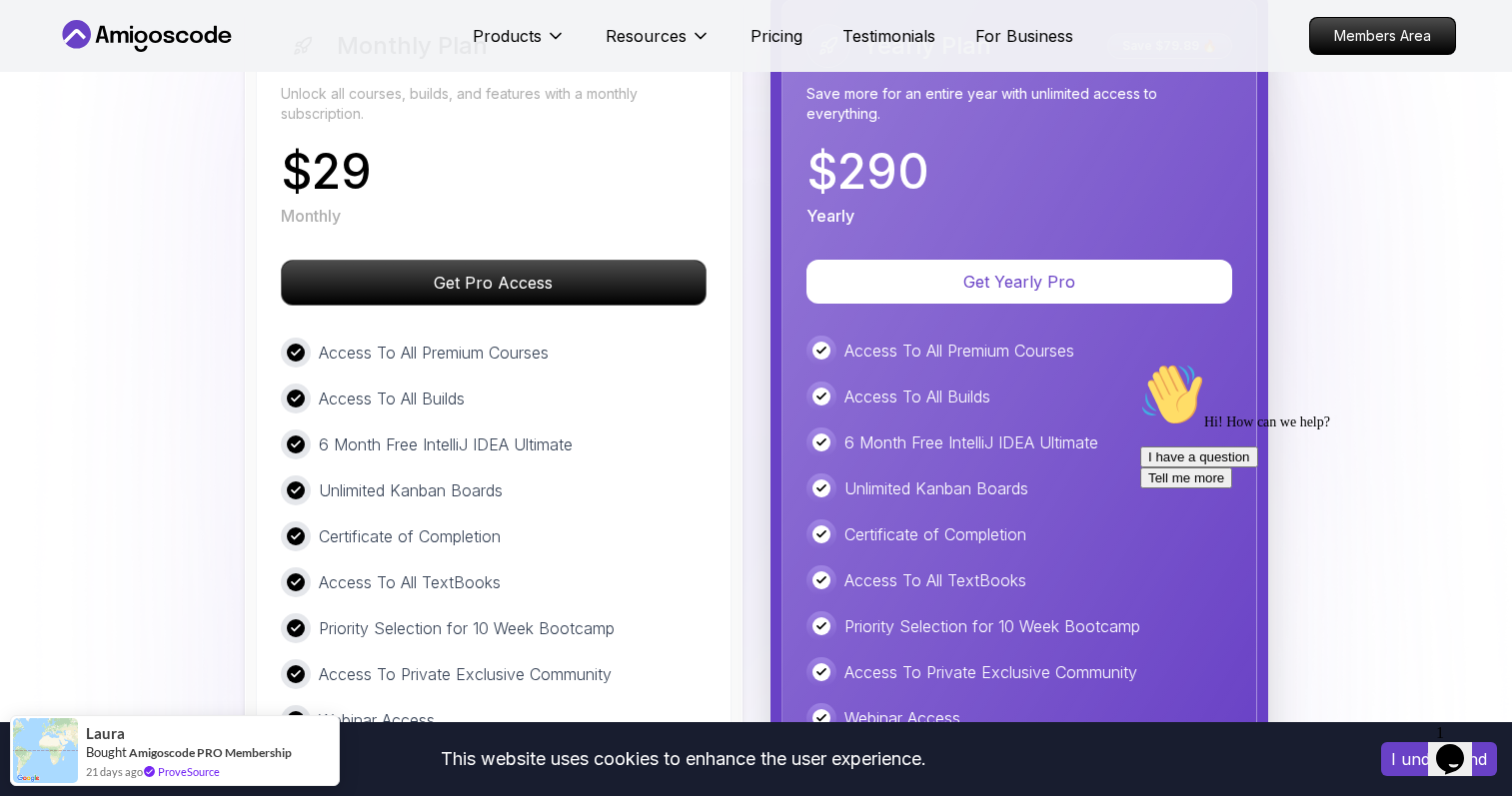 scroll, scrollTop: 4854, scrollLeft: 0, axis: vertical 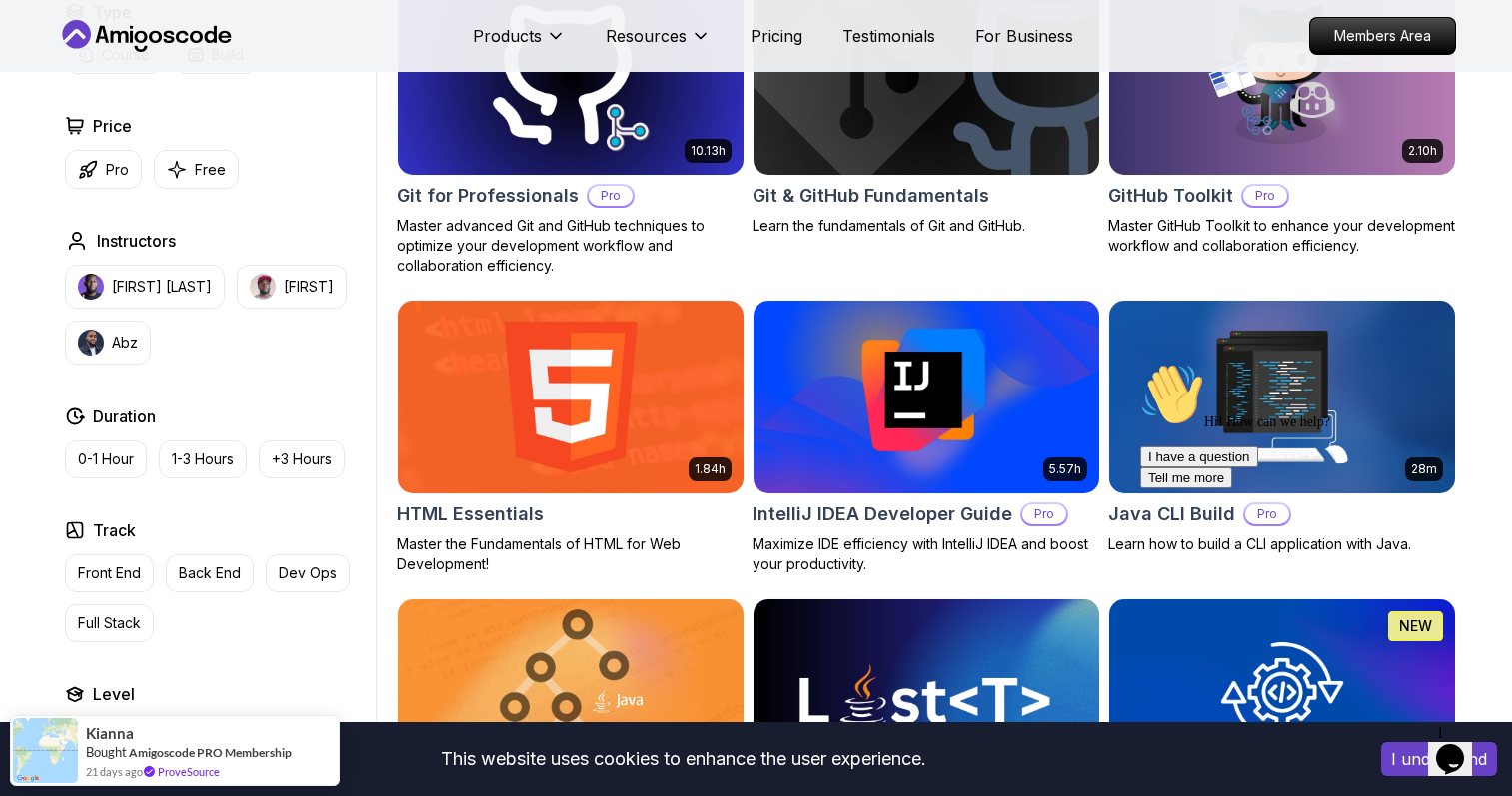 click at bounding box center (925, 397) 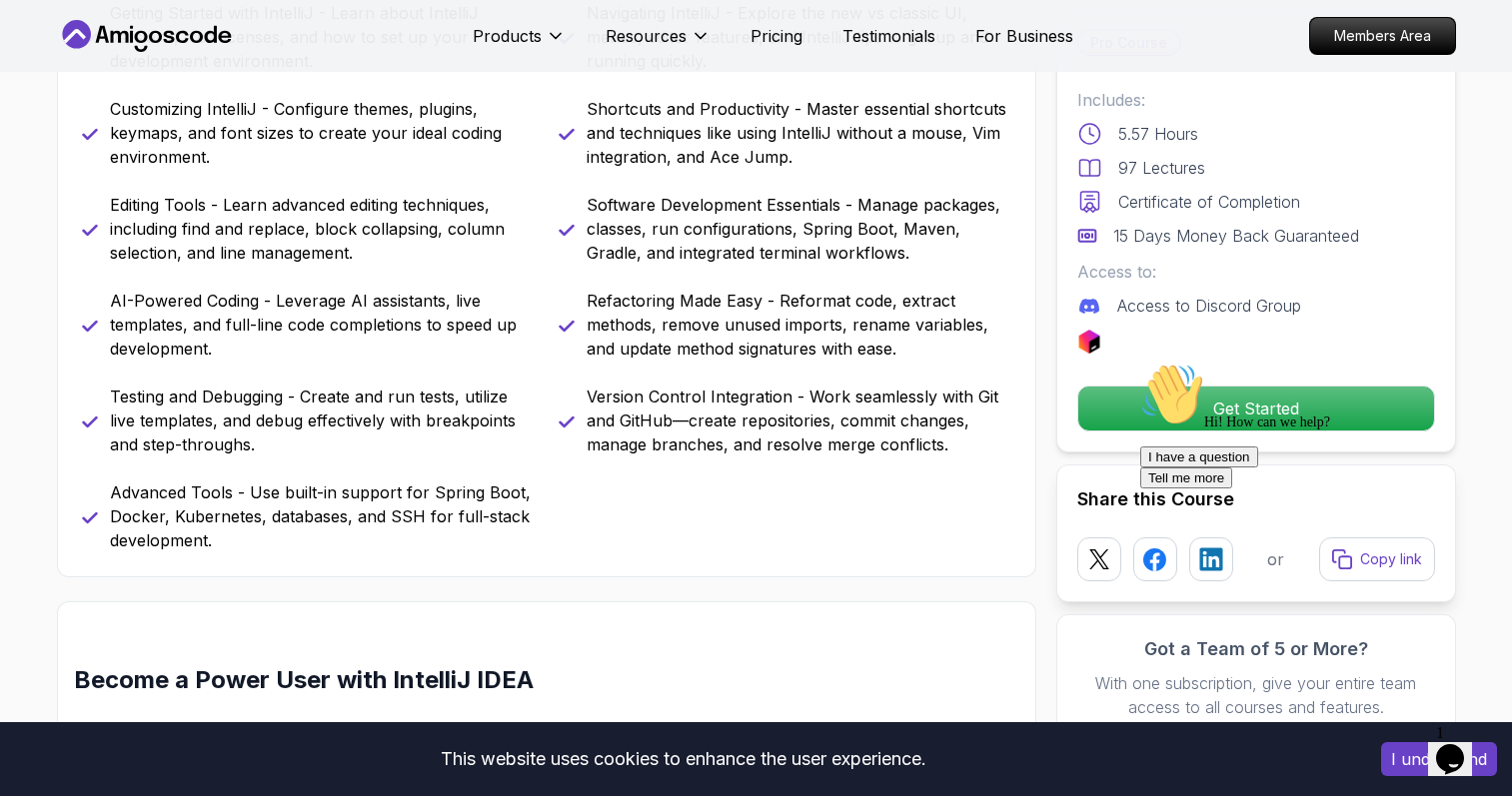 scroll, scrollTop: 1226, scrollLeft: 0, axis: vertical 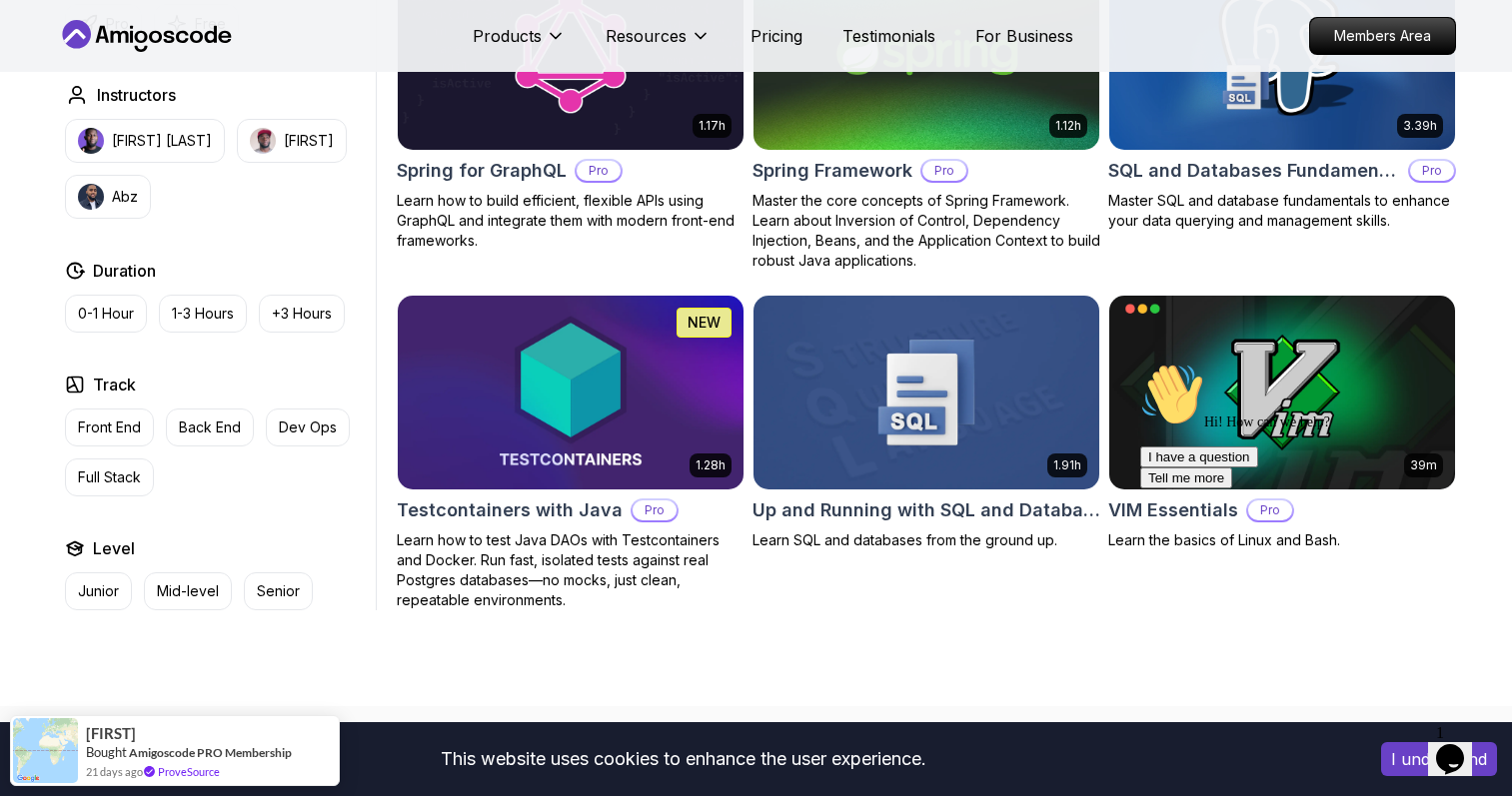 click at bounding box center [570, 392] 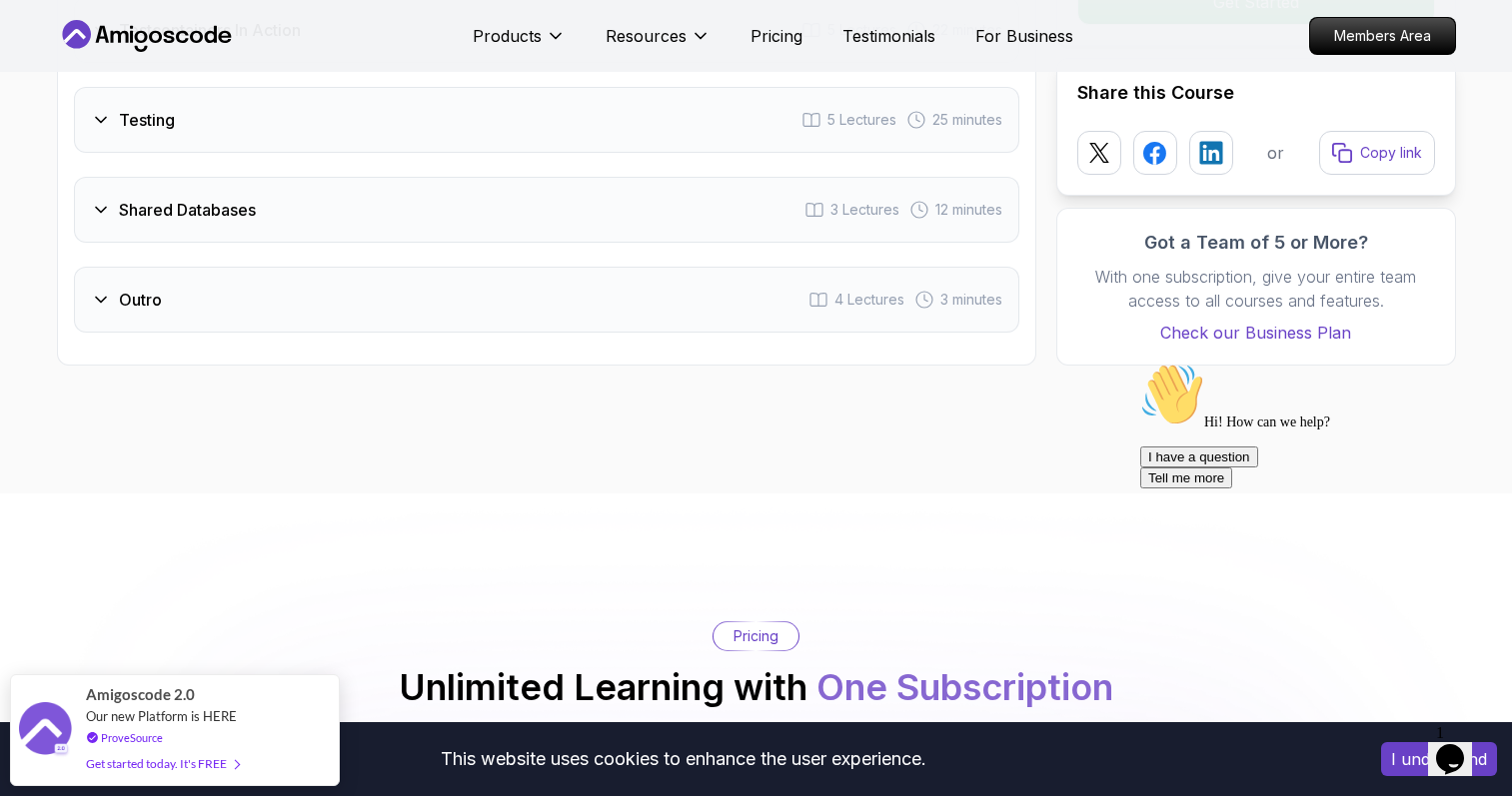 scroll, scrollTop: 3093, scrollLeft: 0, axis: vertical 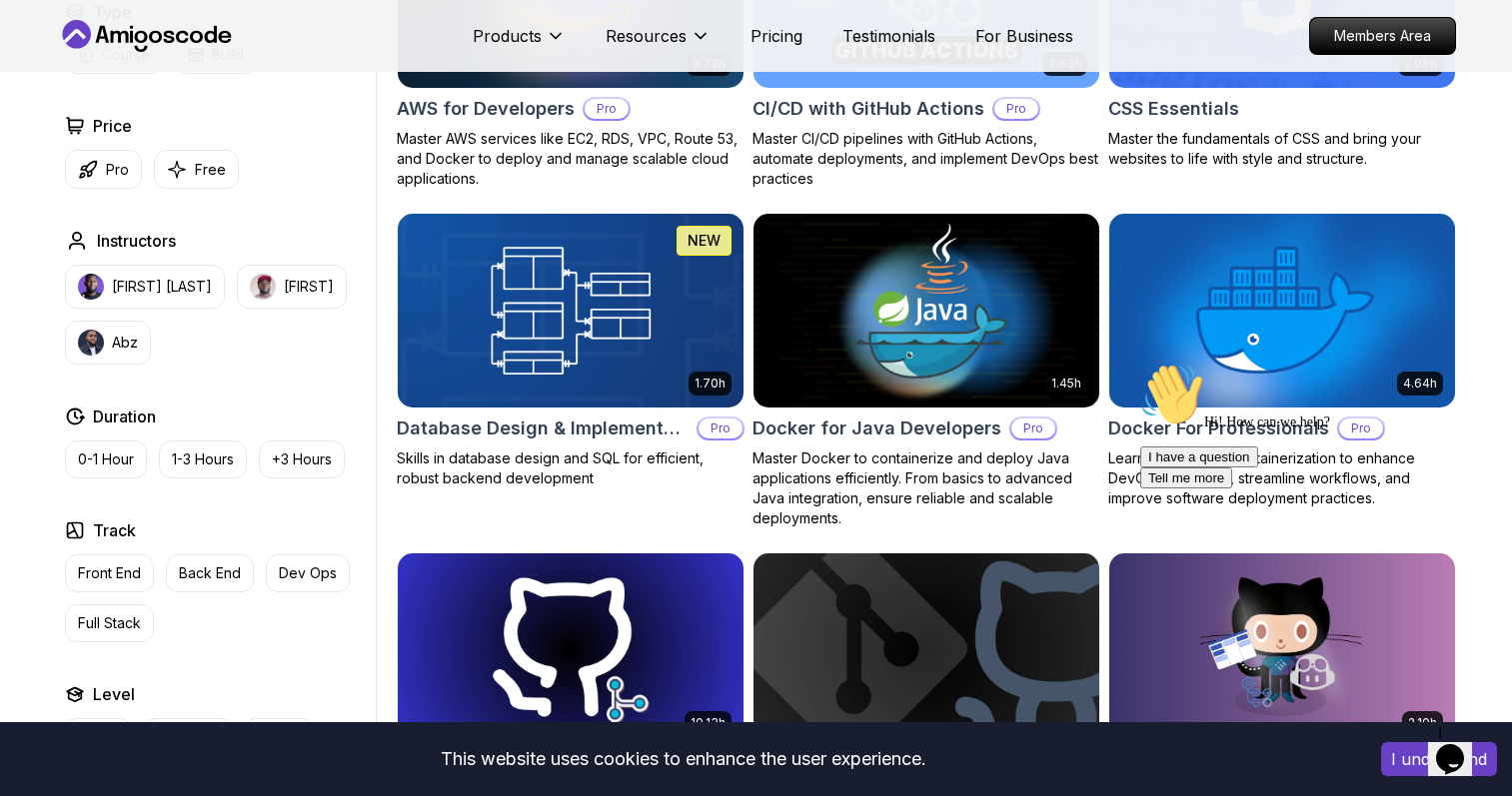 click at bounding box center (925, 649) 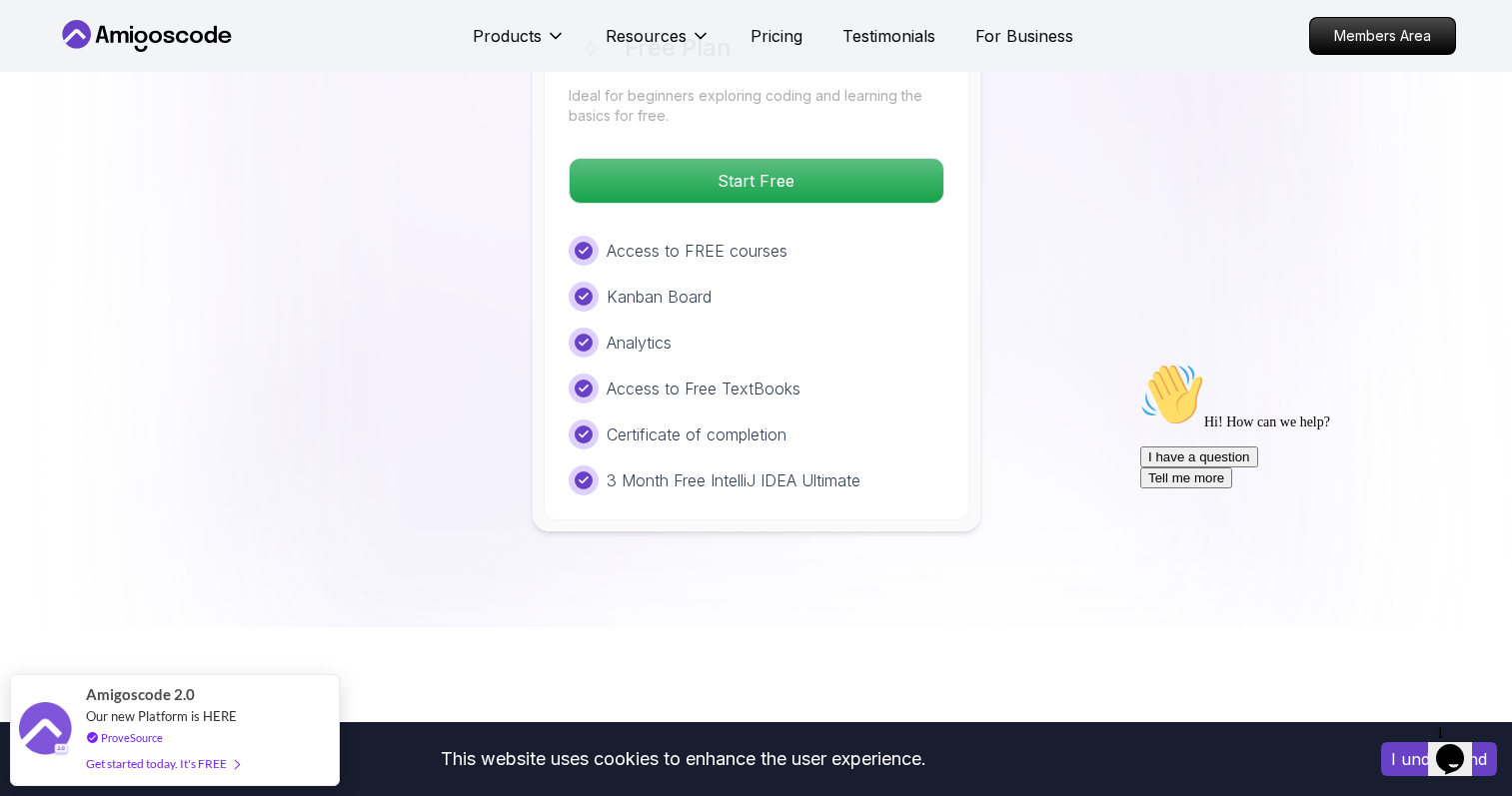 scroll, scrollTop: 3919, scrollLeft: 0, axis: vertical 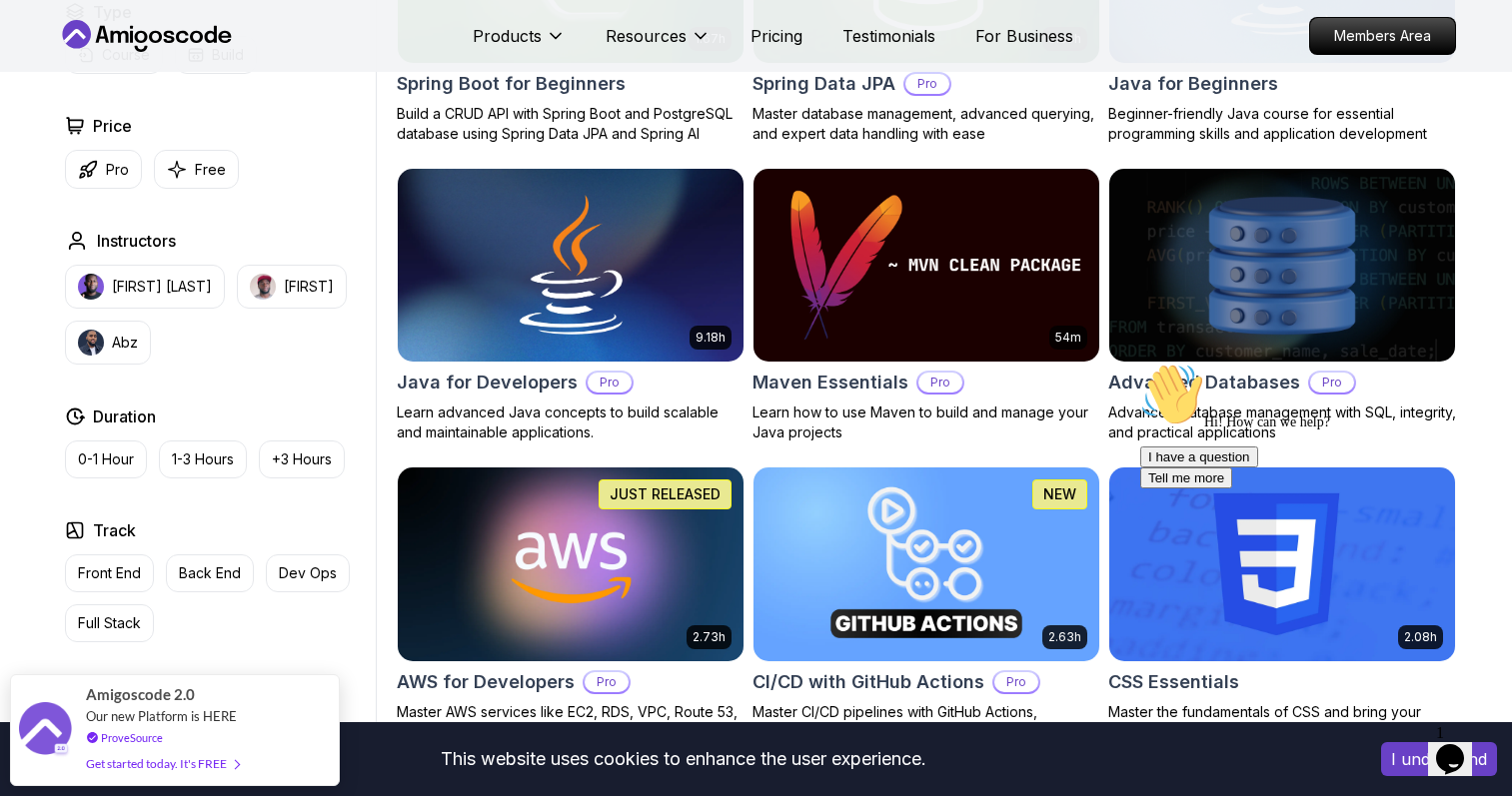 click at bounding box center (1281, 265) 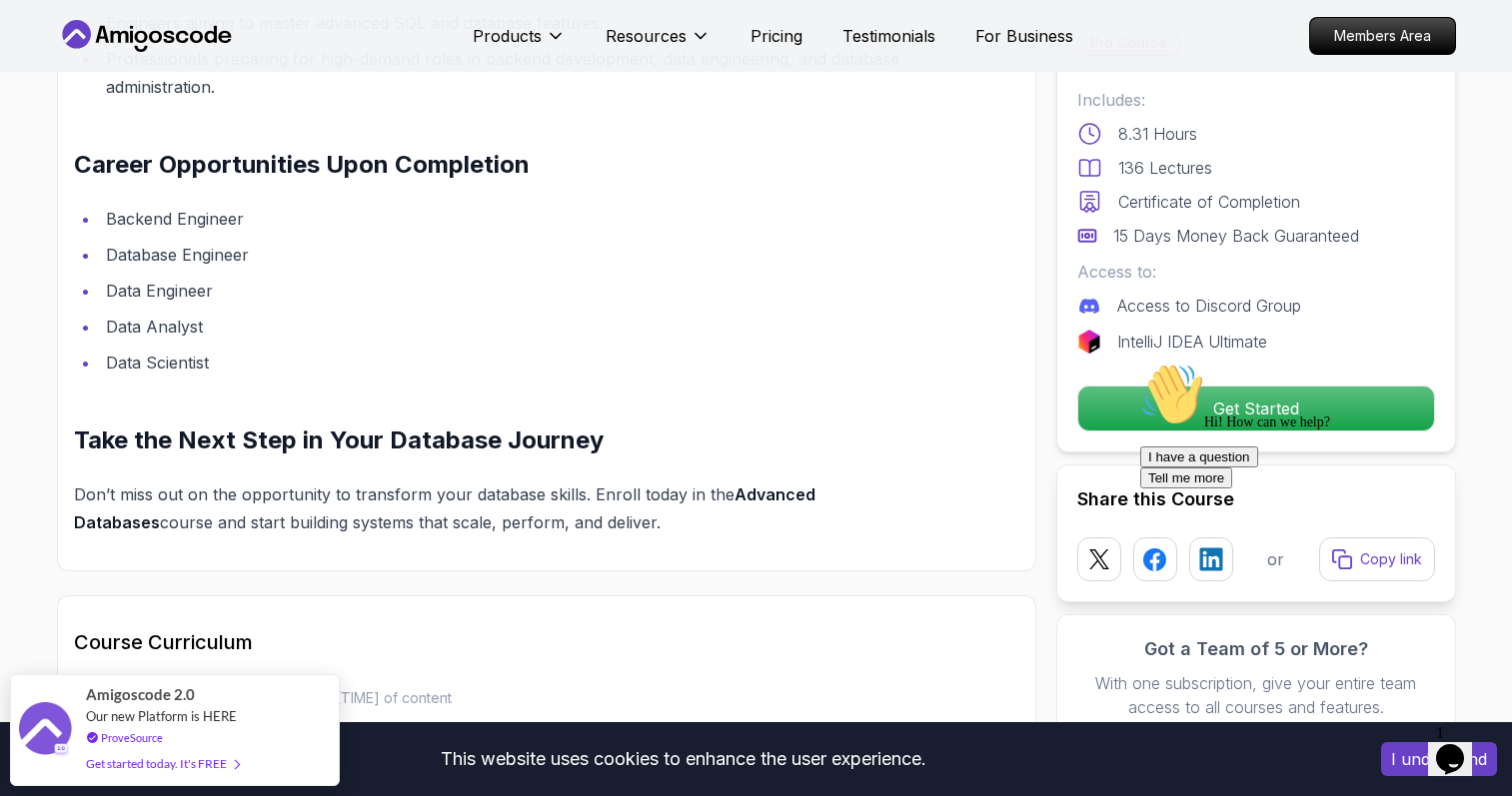 scroll, scrollTop: 2247, scrollLeft: 0, axis: vertical 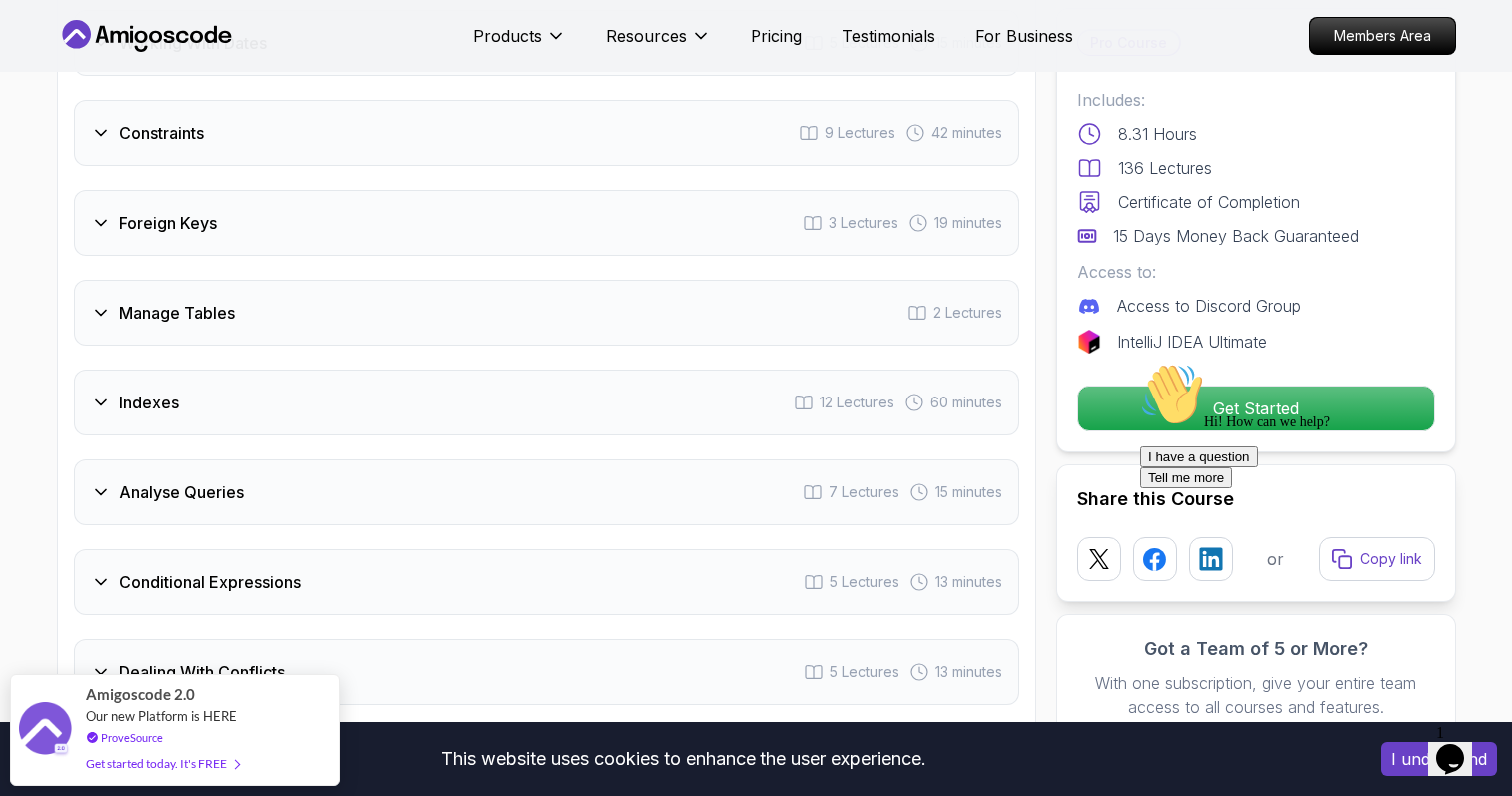 click on "Manage Tables 2   Lectures" at bounding box center [547, 313] 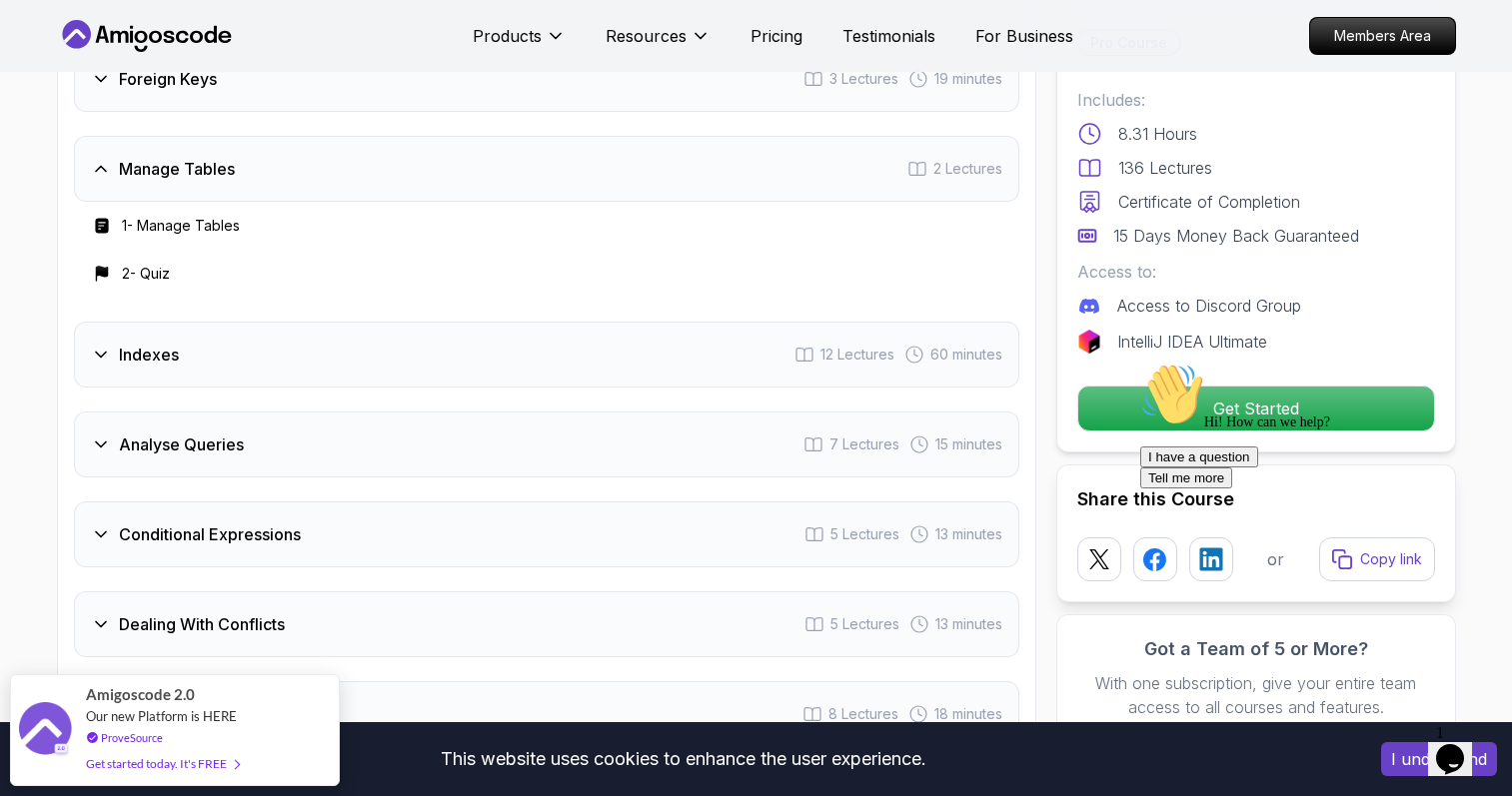 scroll, scrollTop: 3266, scrollLeft: 0, axis: vertical 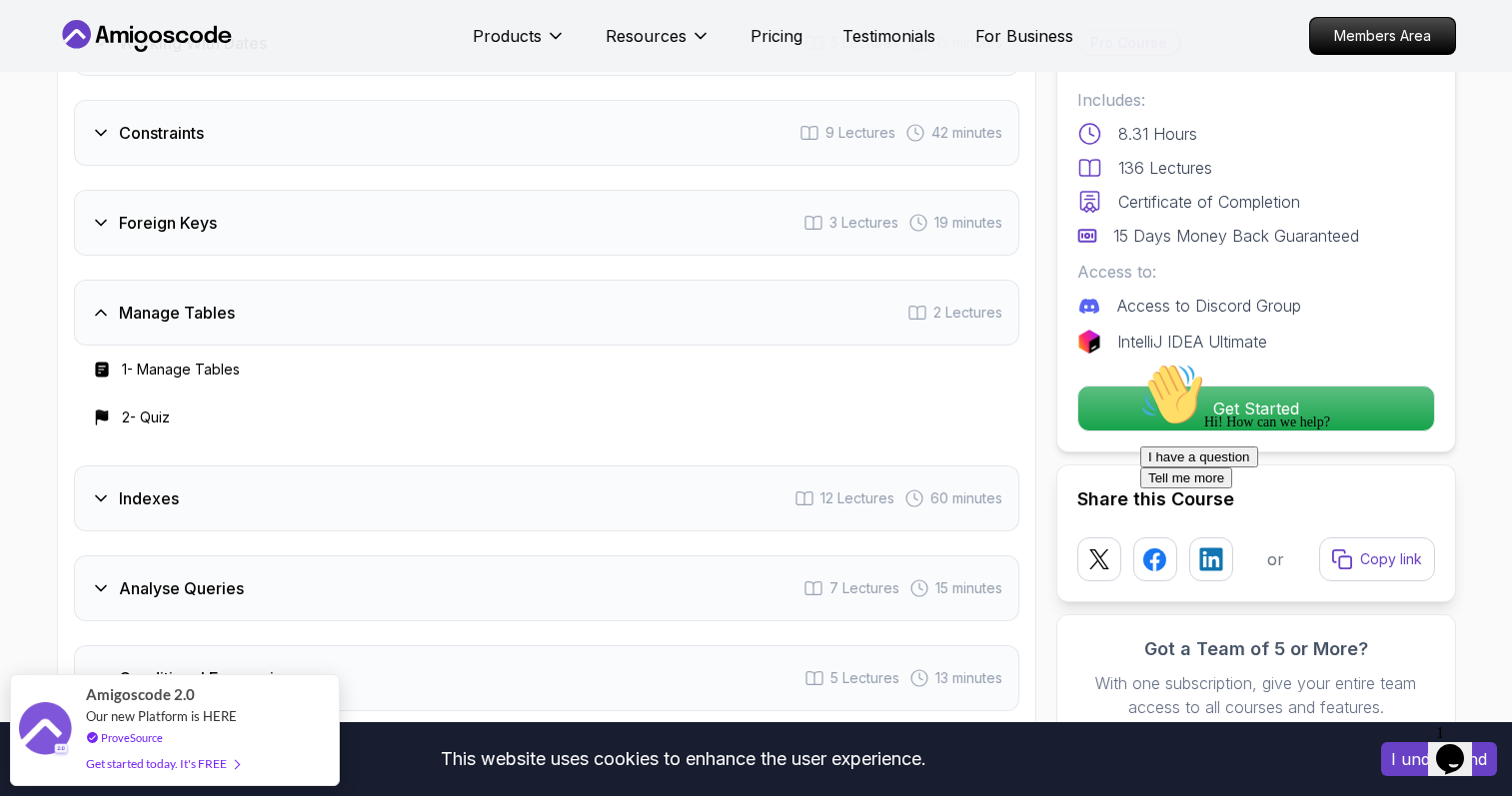 click on "Indexes 12   Lectures     [TIME]" at bounding box center (547, 498) 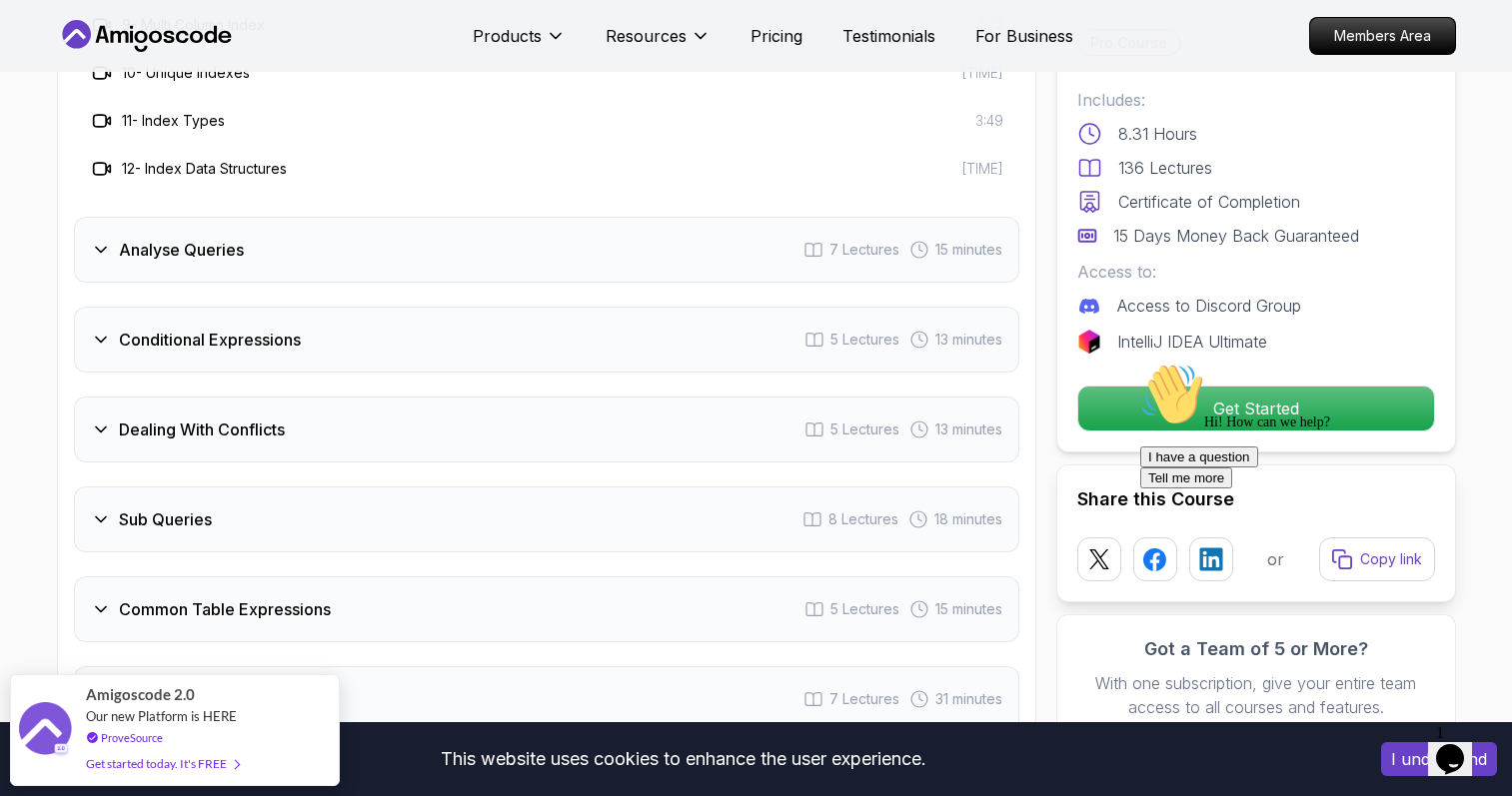 scroll, scrollTop: 4114, scrollLeft: 0, axis: vertical 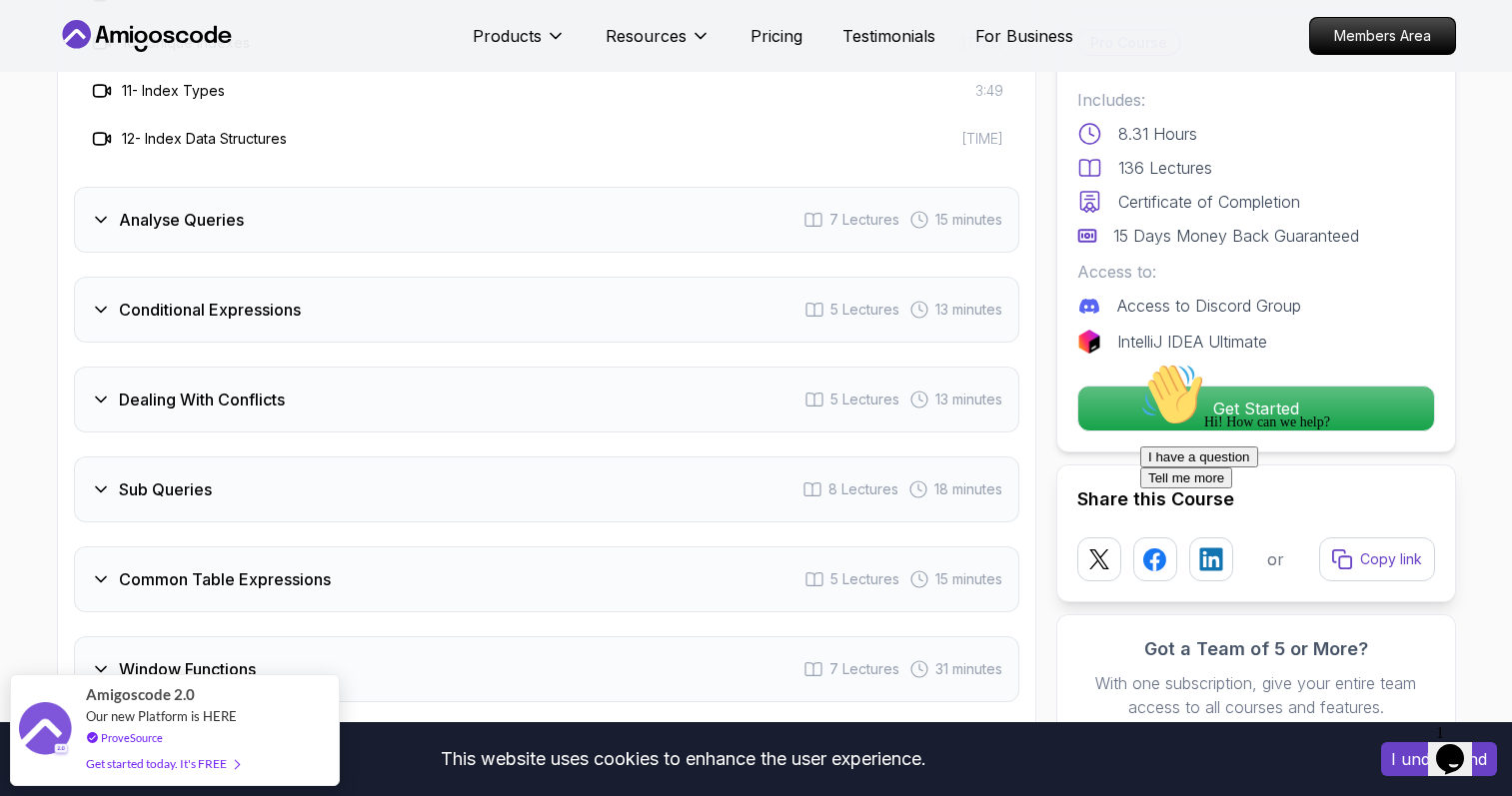 click on "Dealing With Conflicts 5   Lectures     [TIME]" at bounding box center [547, 399] 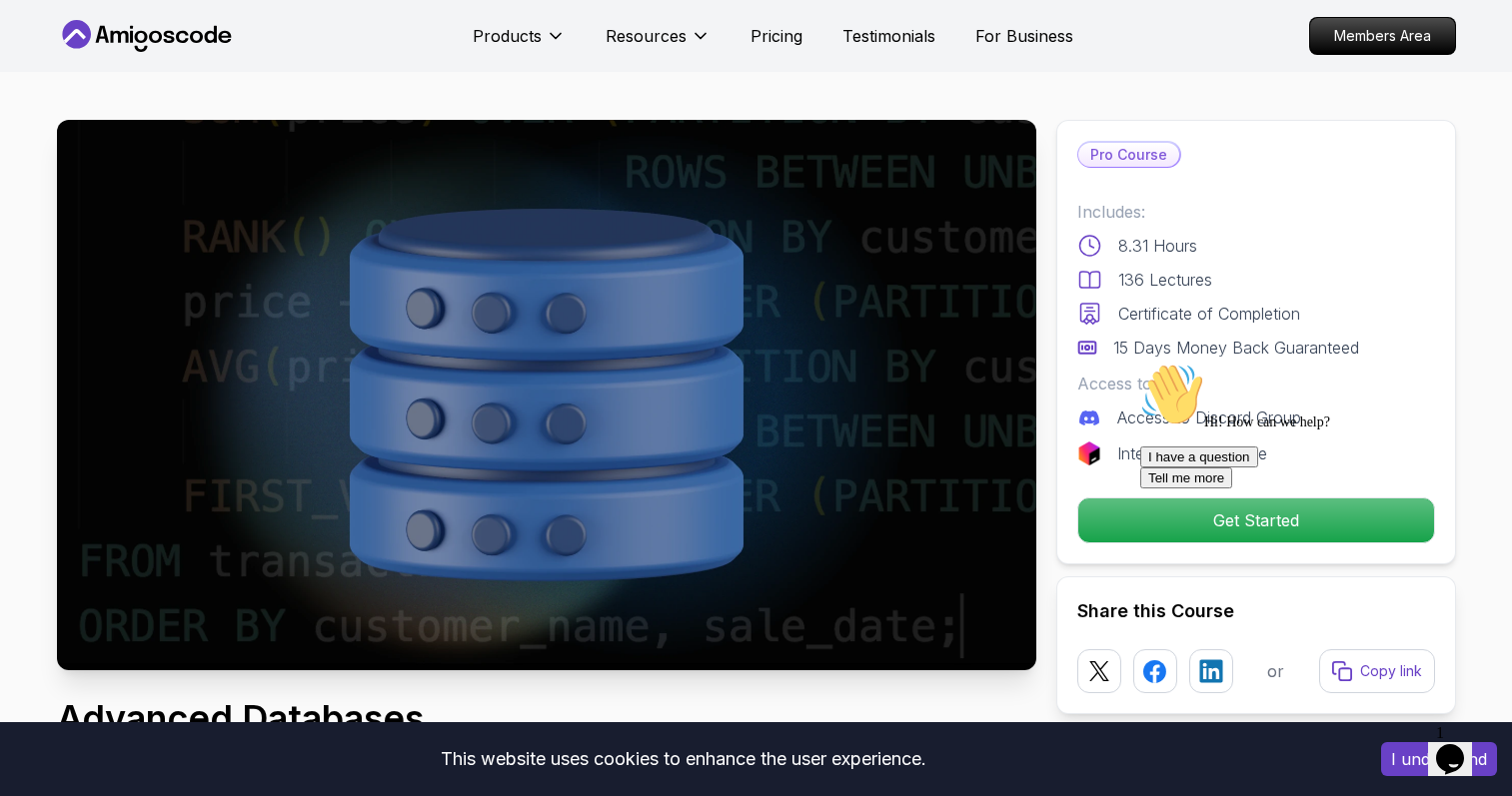 scroll, scrollTop: 383, scrollLeft: 0, axis: vertical 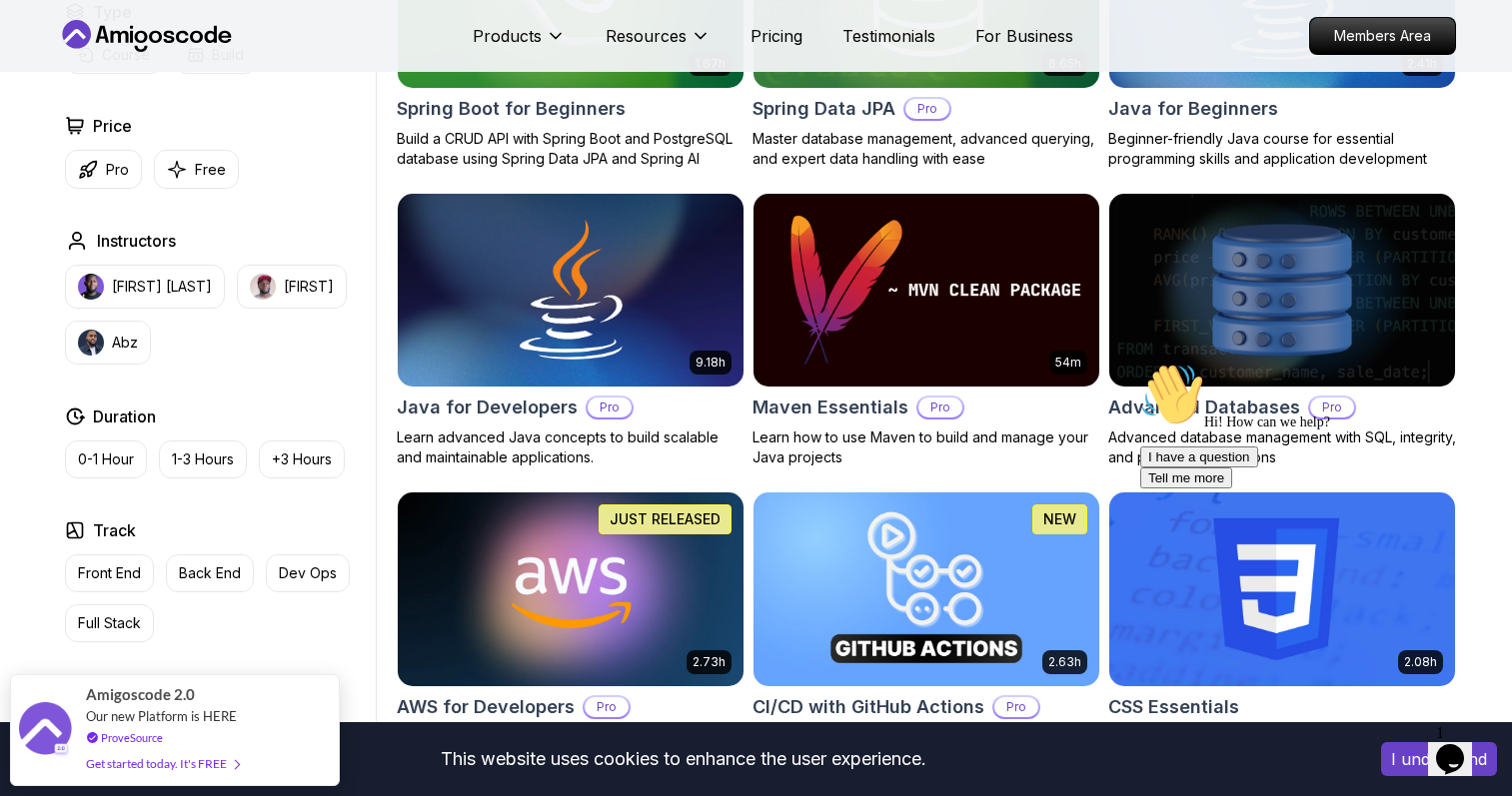 click on "Hi! How can we help? I have a question Tell me more" at bounding box center [1320, 425] 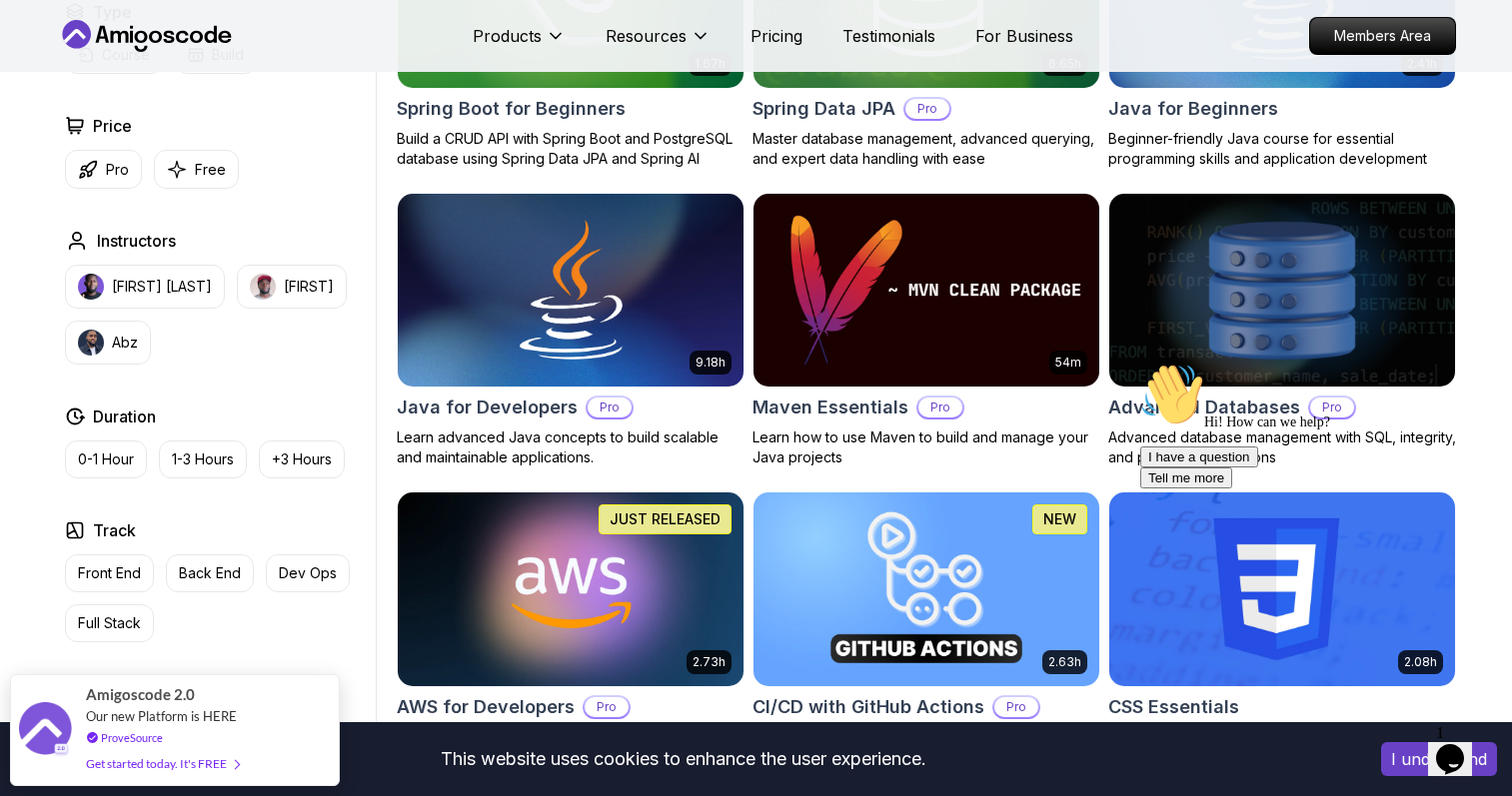 click at bounding box center (1281, 290) 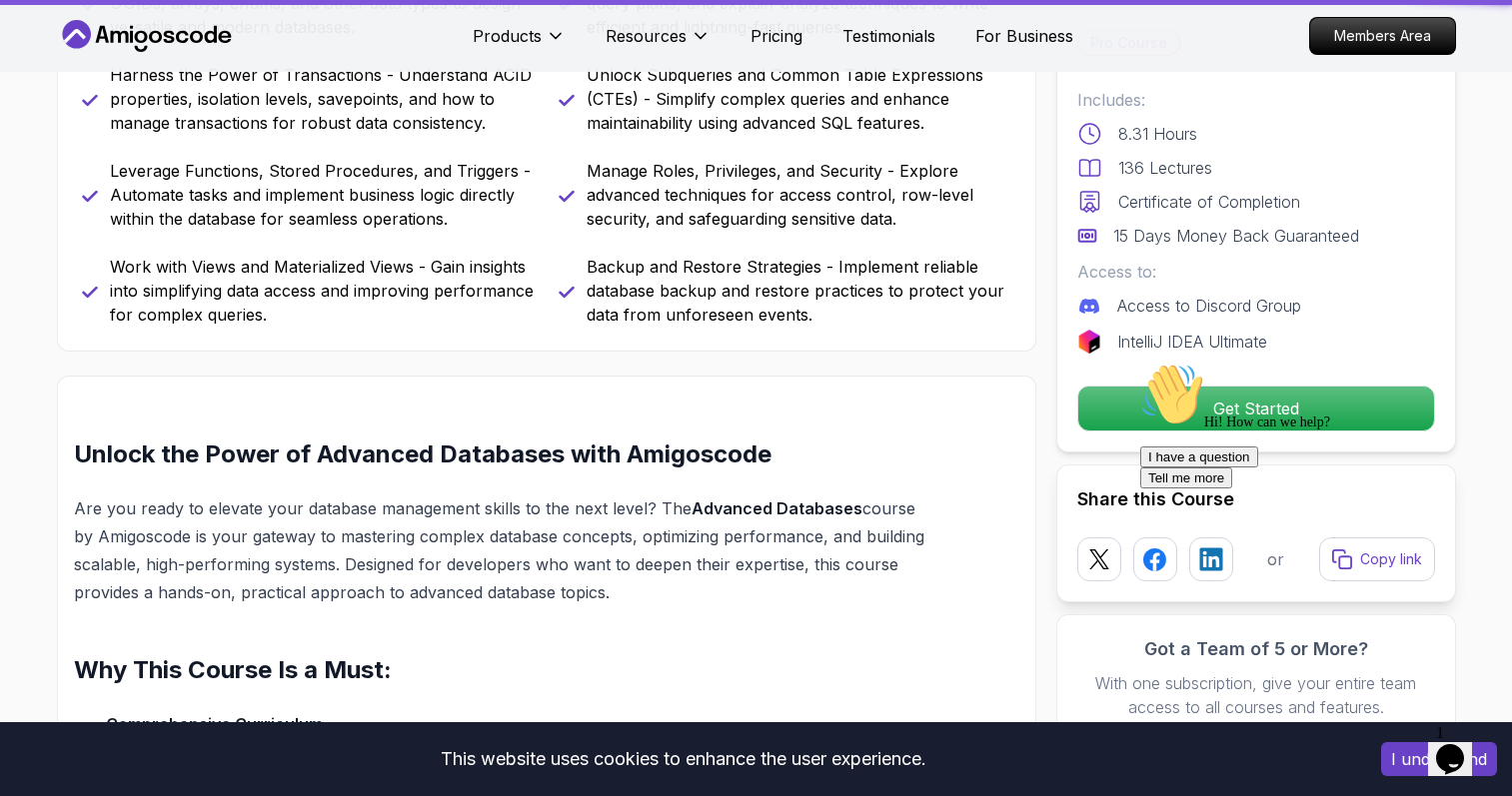 scroll, scrollTop: 0, scrollLeft: 0, axis: both 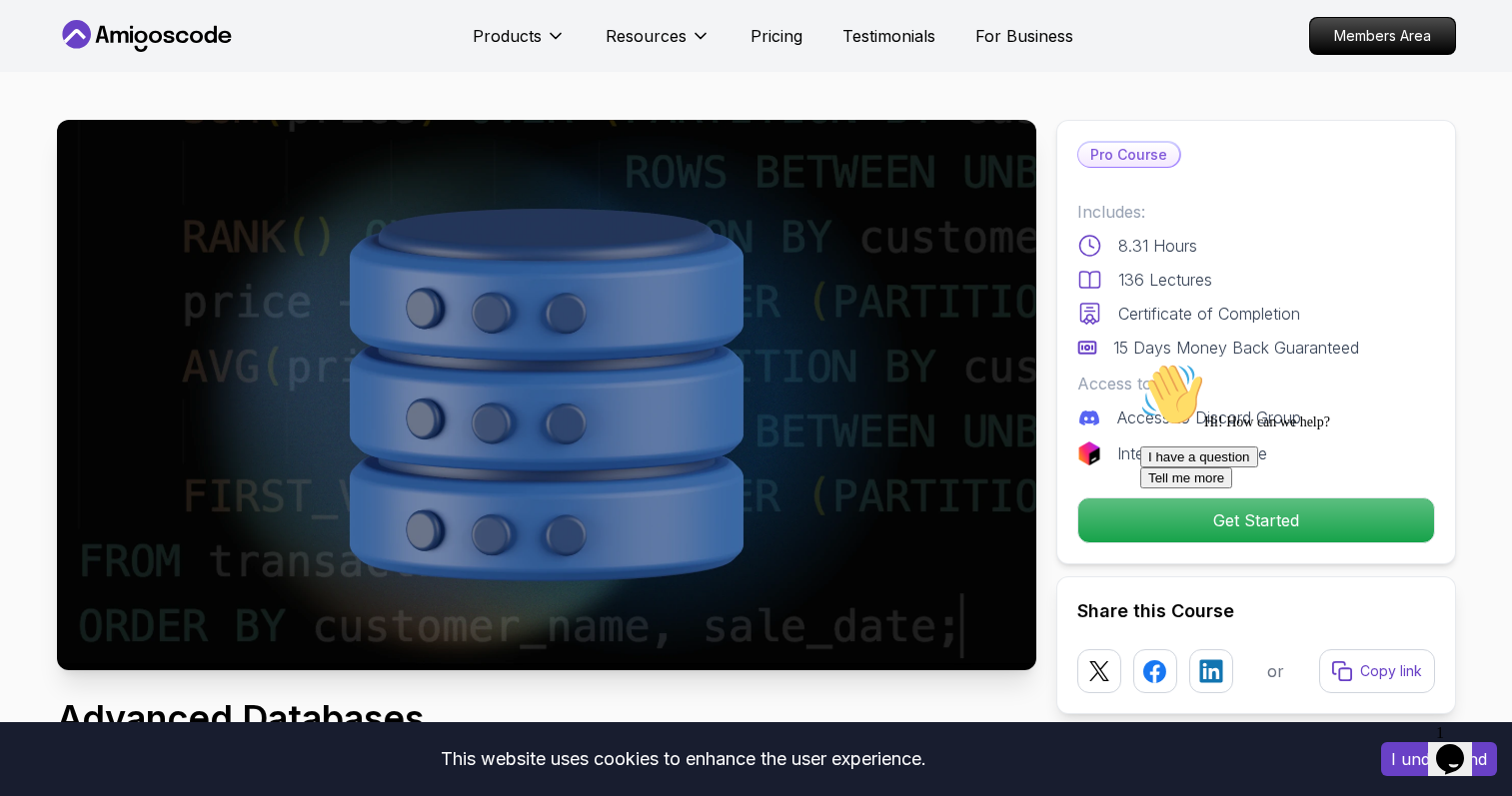 click on "Hi! How can we help? I have a question Tell me more" at bounding box center (1320, 425) 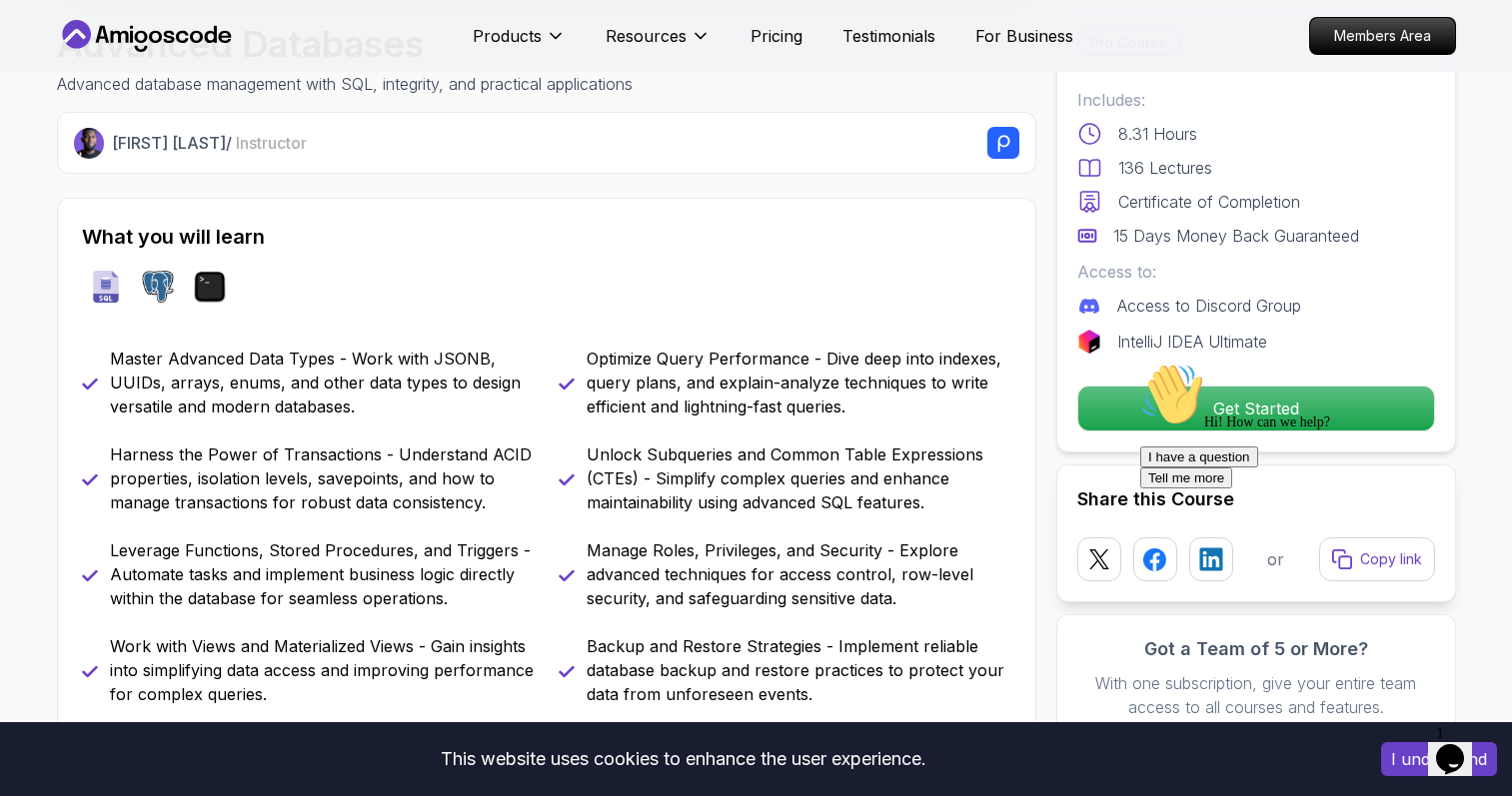 scroll, scrollTop: 0, scrollLeft: 0, axis: both 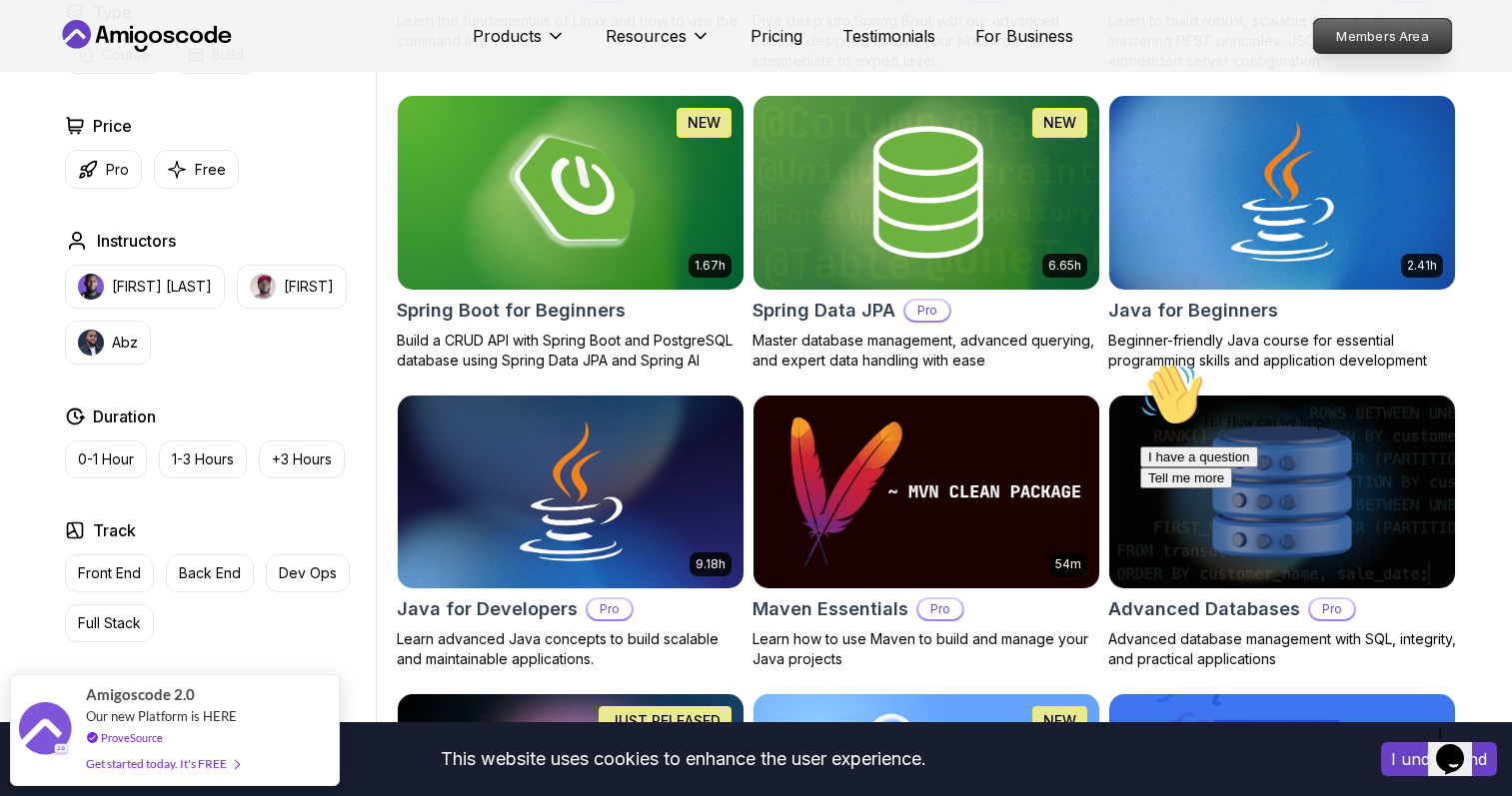 click on "Members Area" at bounding box center (1382, 36) 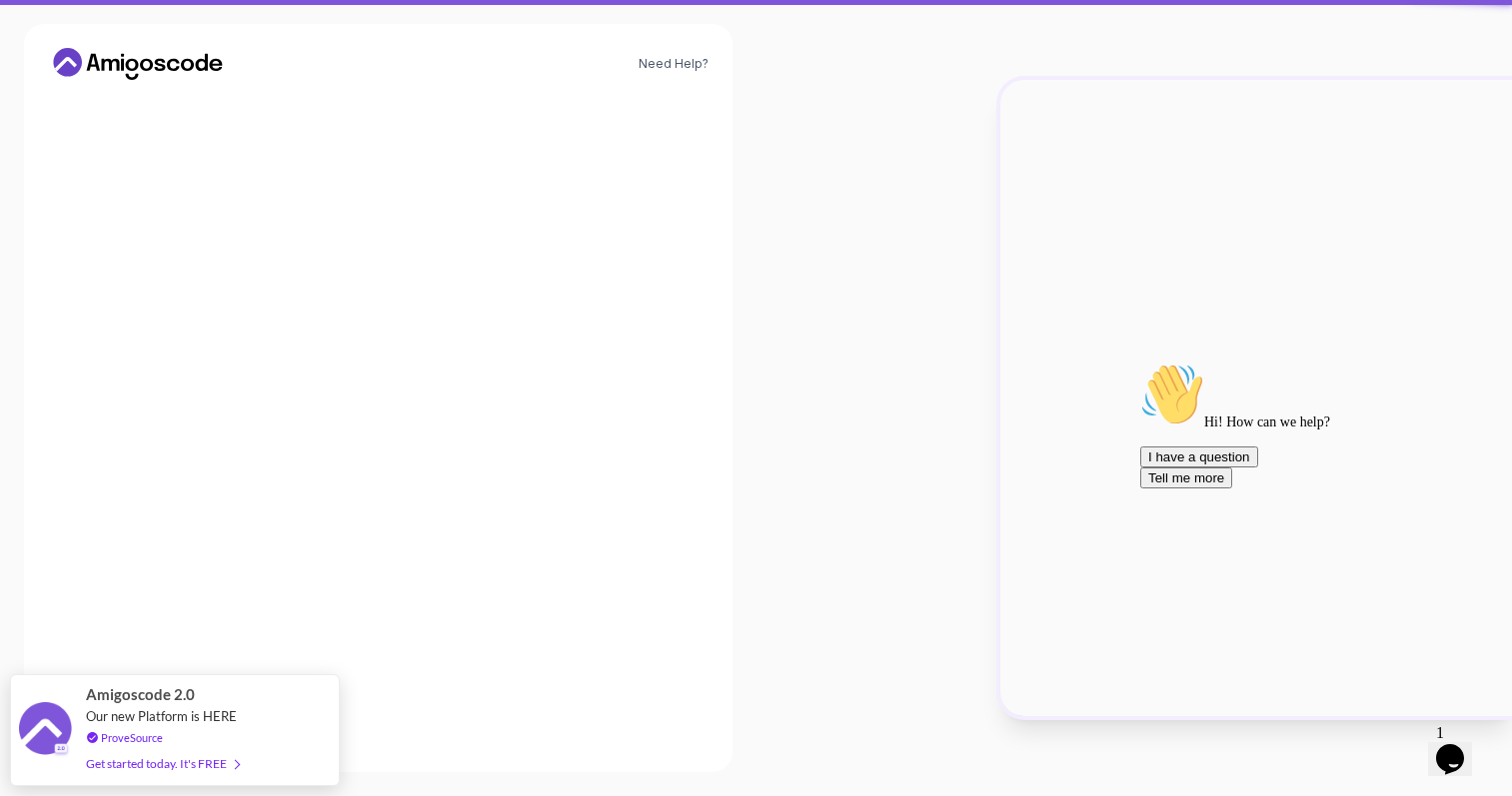 scroll, scrollTop: 0, scrollLeft: 0, axis: both 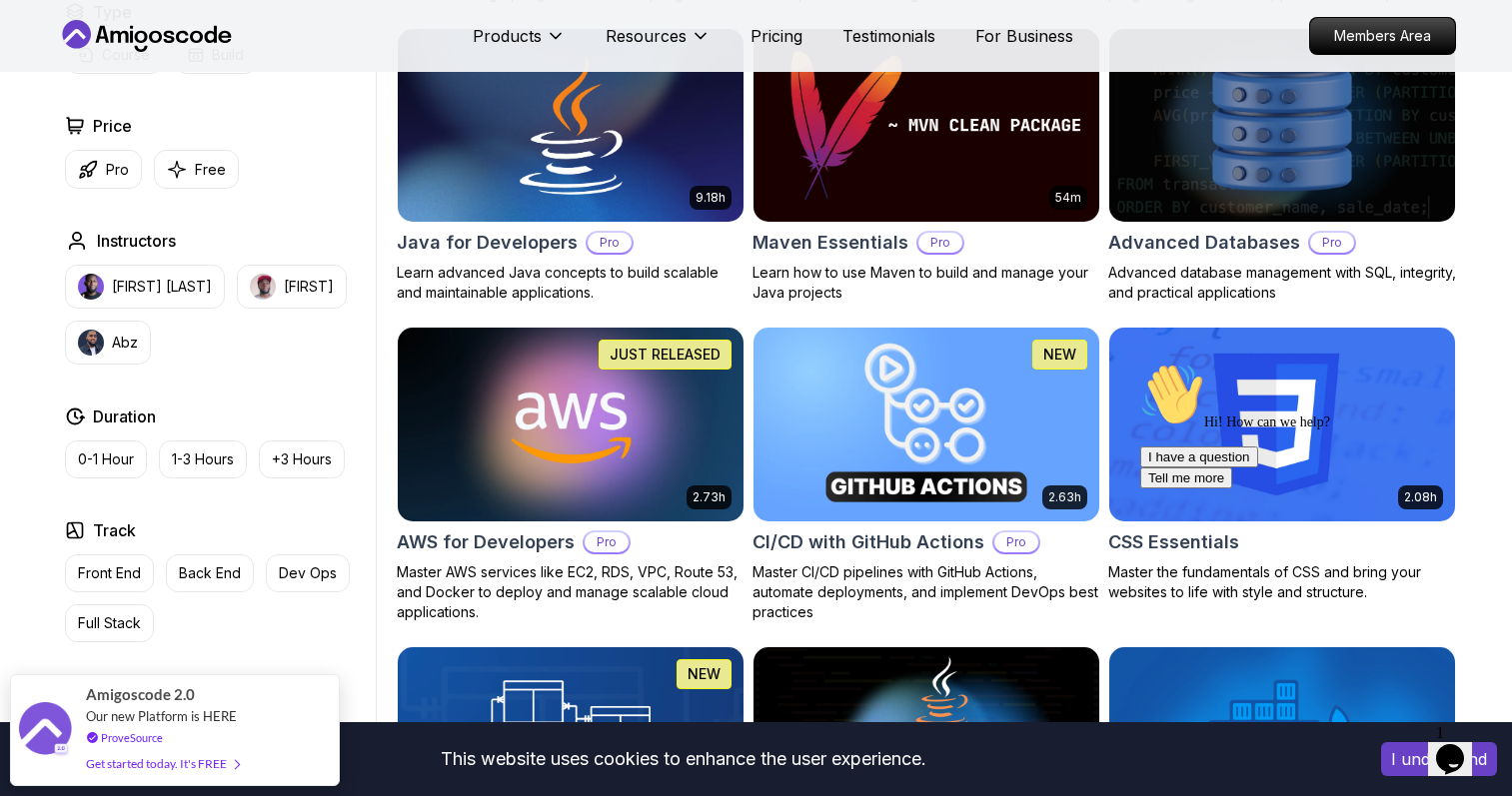 click at bounding box center [925, 423] 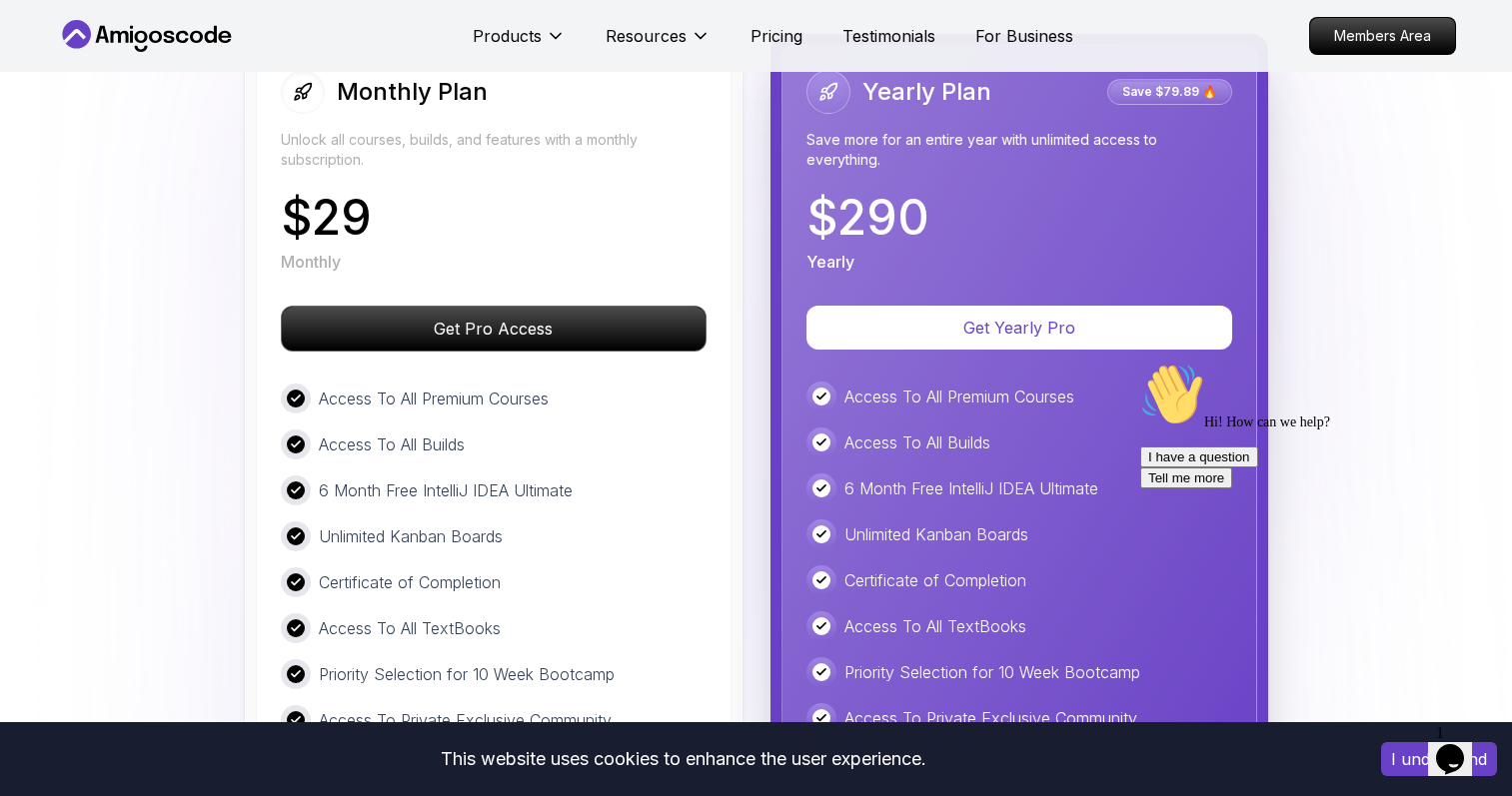 scroll, scrollTop: 4624, scrollLeft: 0, axis: vertical 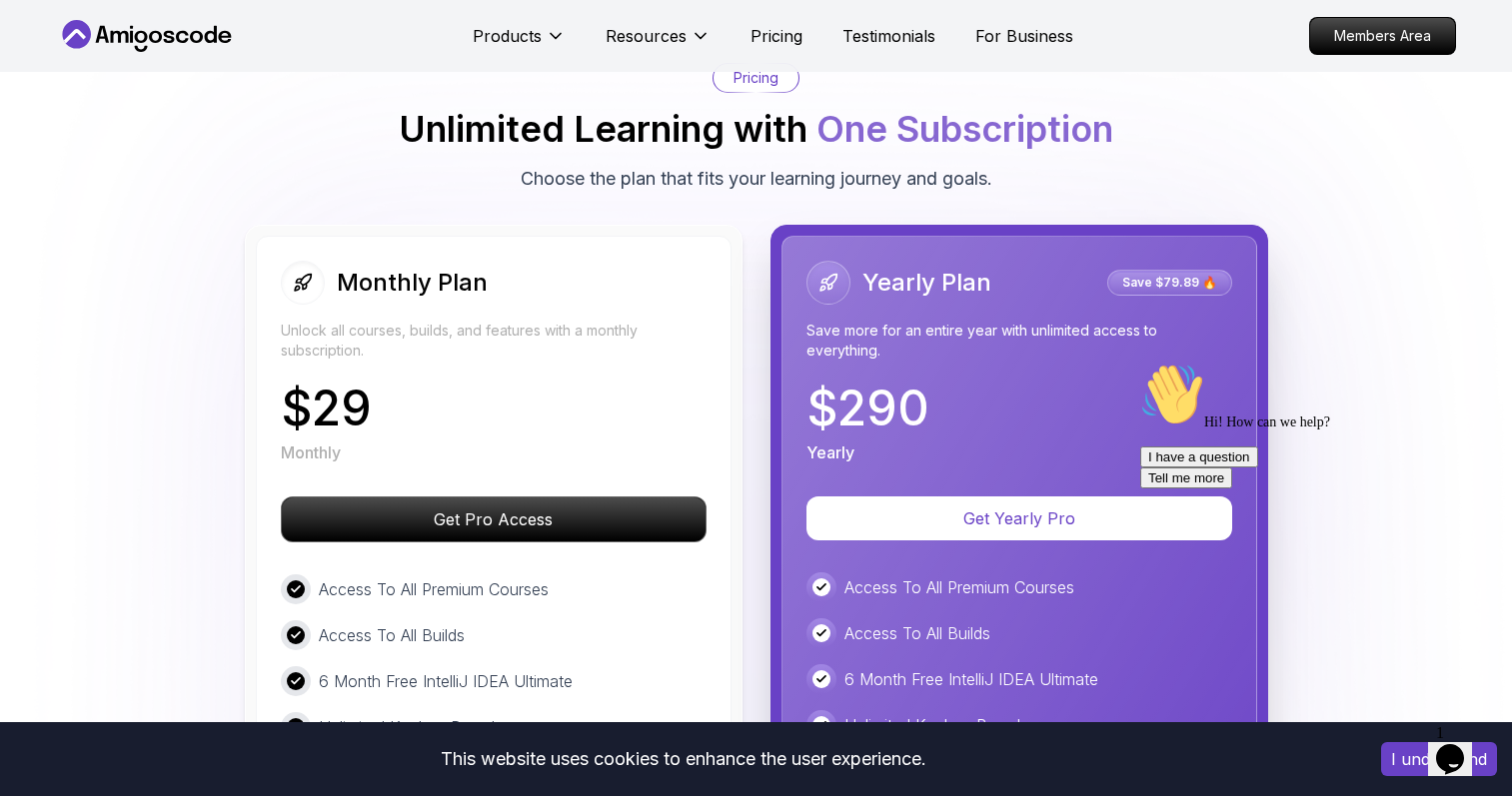 click on "[PRICE]" at bounding box center [494, 424] 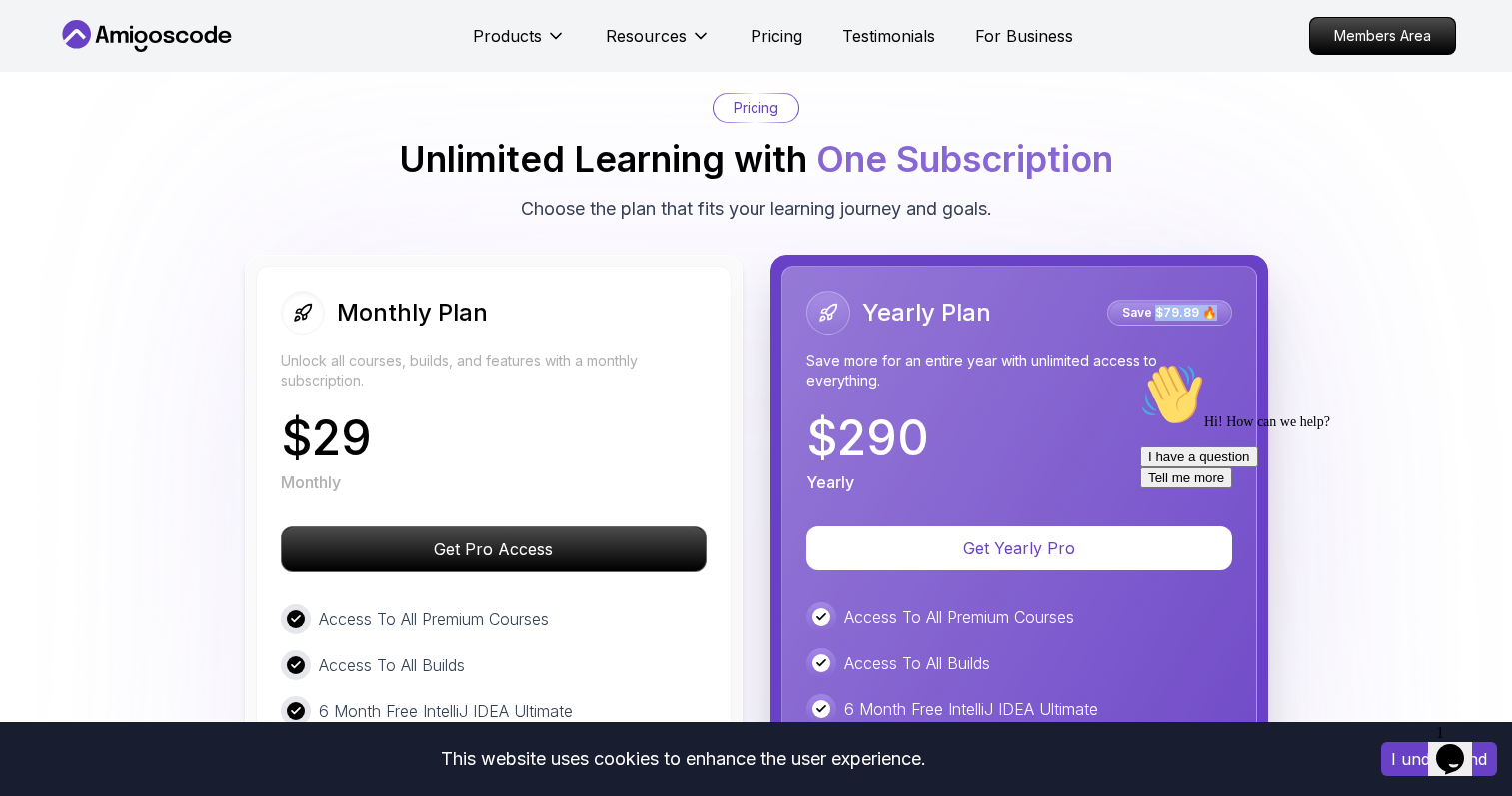 drag, startPoint x: 1164, startPoint y: 311, endPoint x: 1212, endPoint y: 312, distance: 48.010416 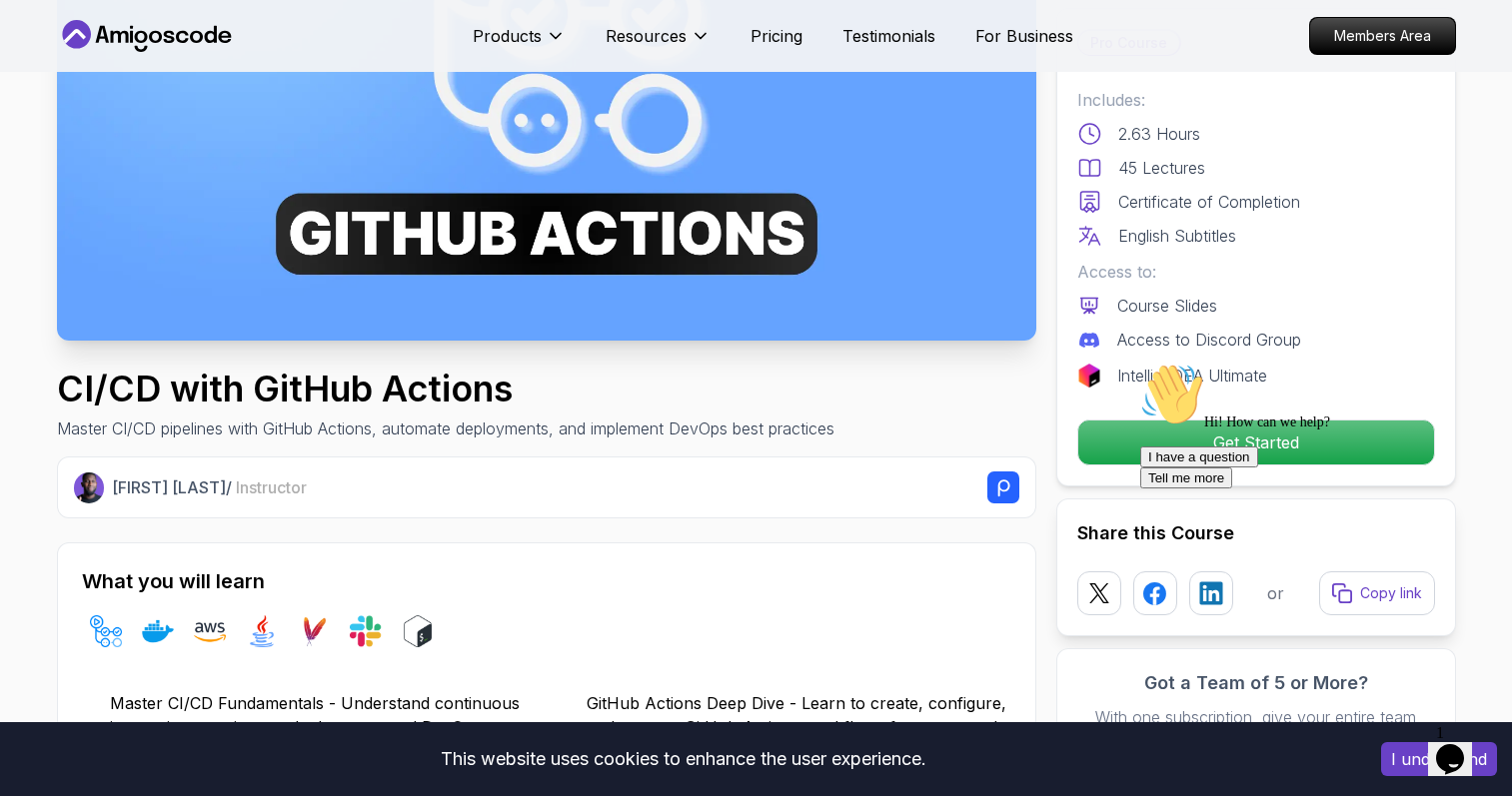 scroll, scrollTop: 0, scrollLeft: 0, axis: both 